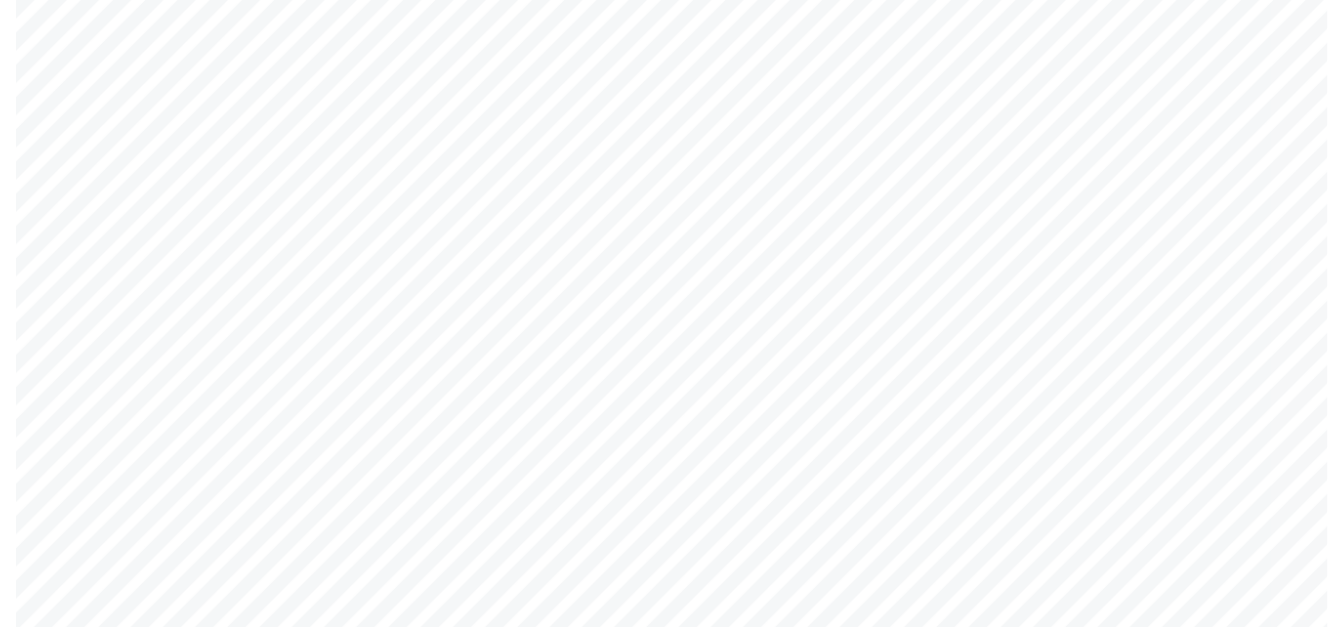 scroll, scrollTop: 0, scrollLeft: 0, axis: both 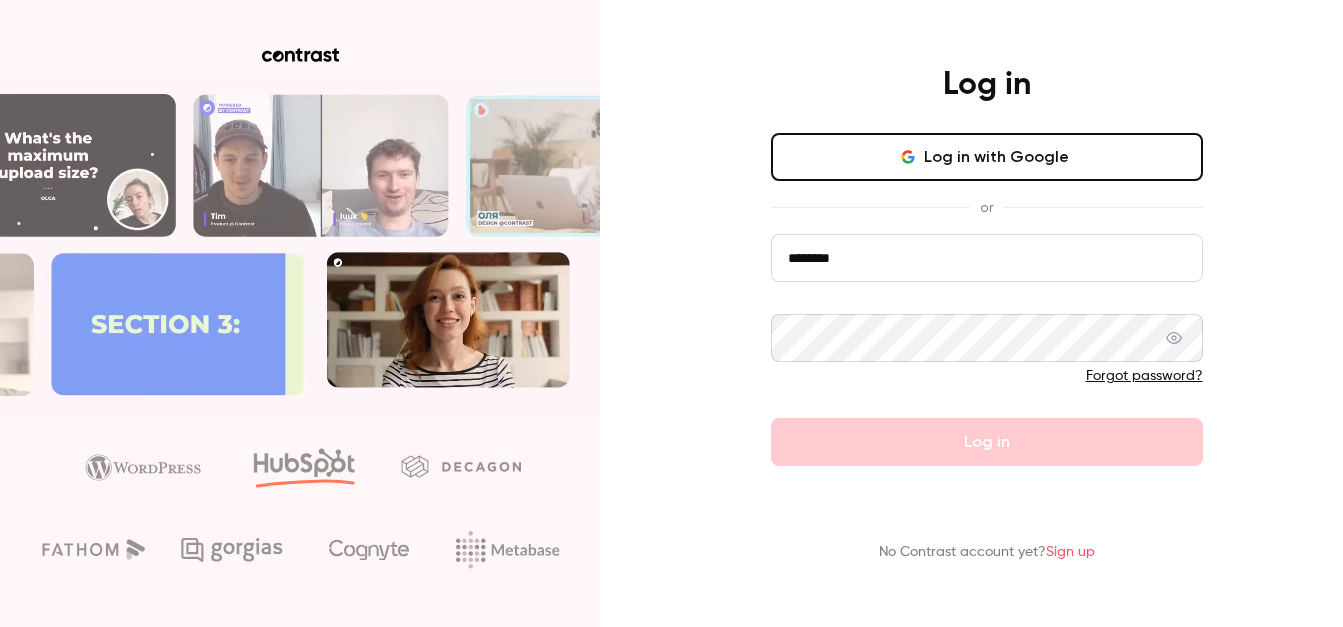click on "[EMAIL] Forgot password? Log in" at bounding box center [987, 350] 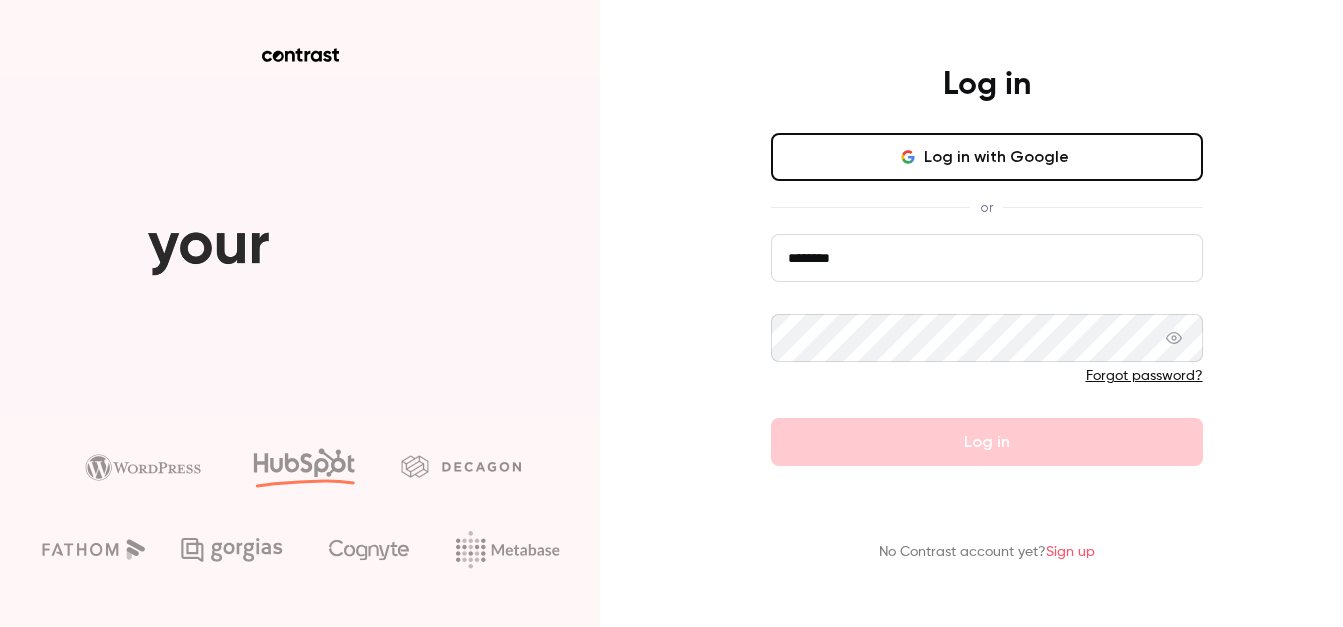 click on "******** Forgot password? Log in" at bounding box center (987, 350) 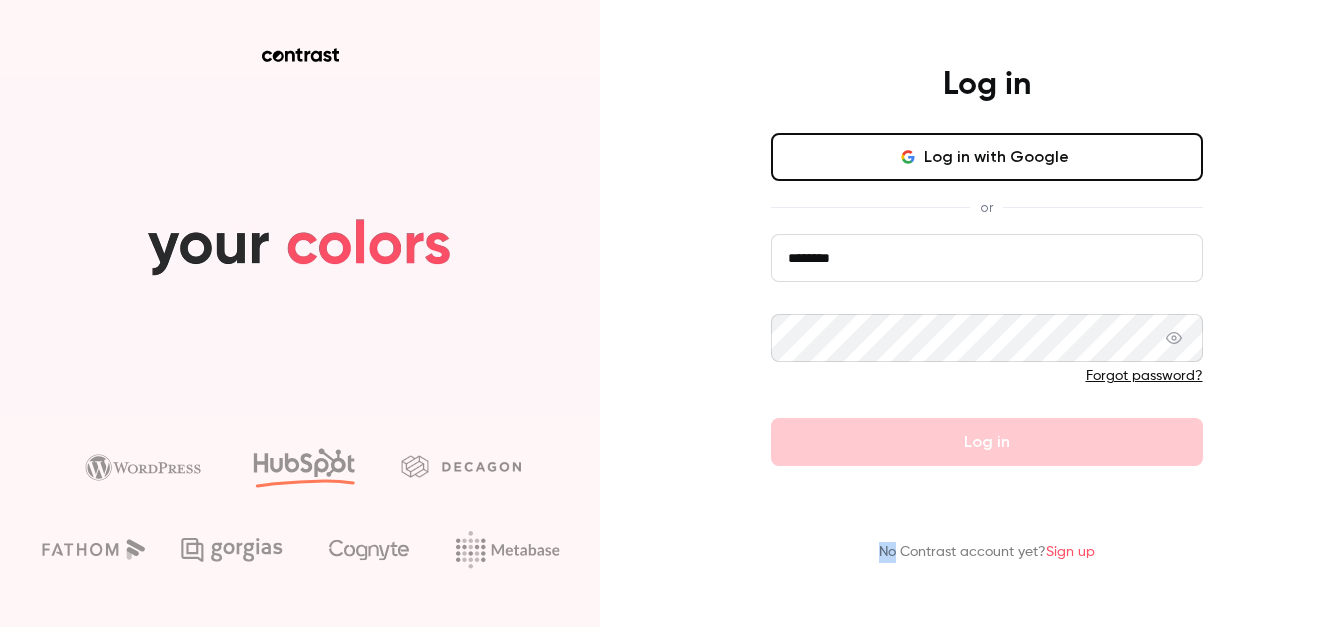 click on "******** Forgot password? Log in" at bounding box center [987, 350] 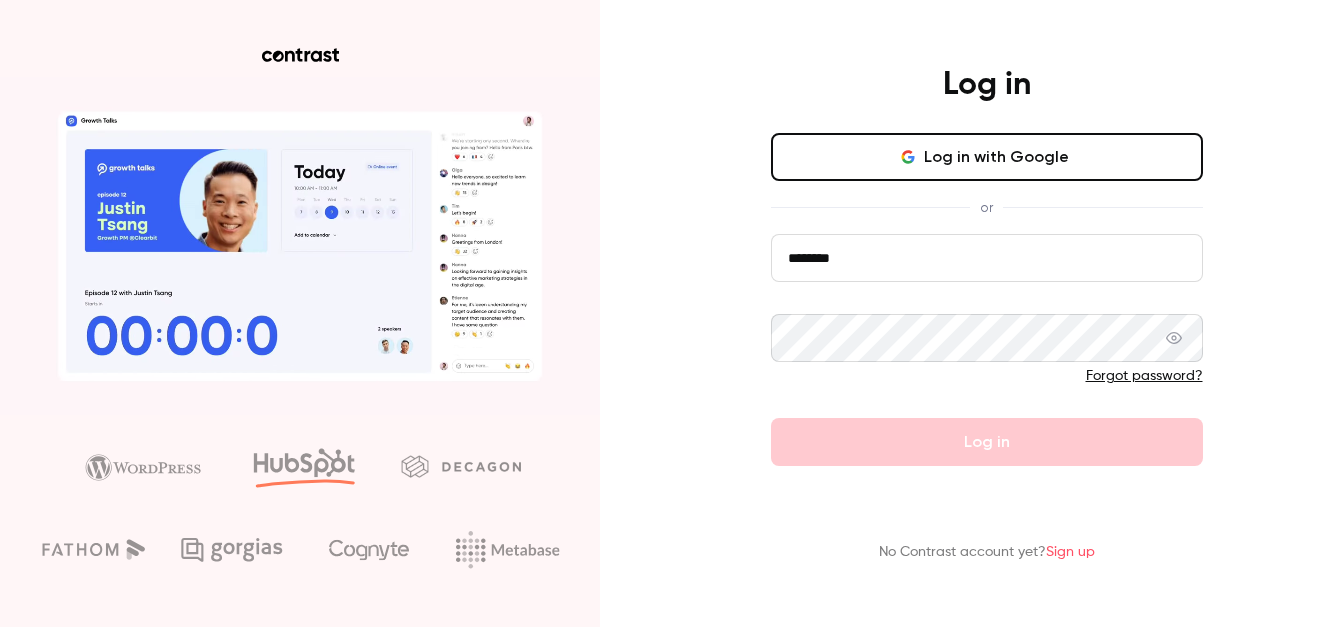 click on "******** Forgot password? Log in" at bounding box center (987, 350) 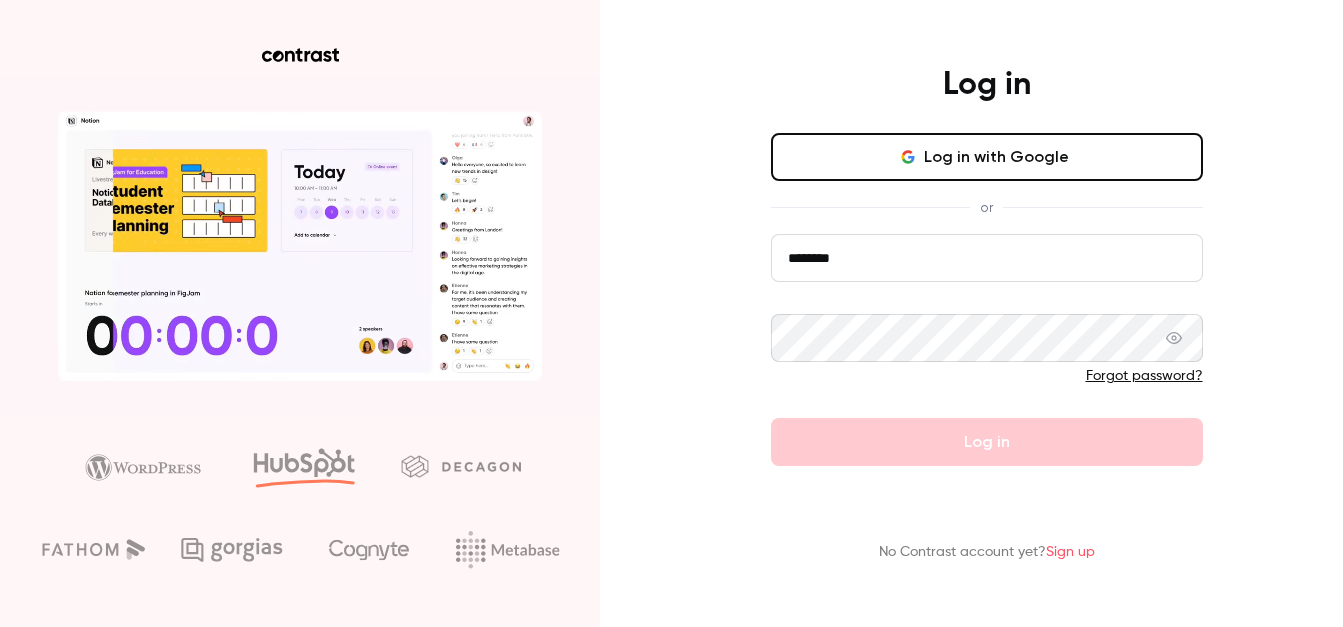 click on "********" at bounding box center (987, 258) 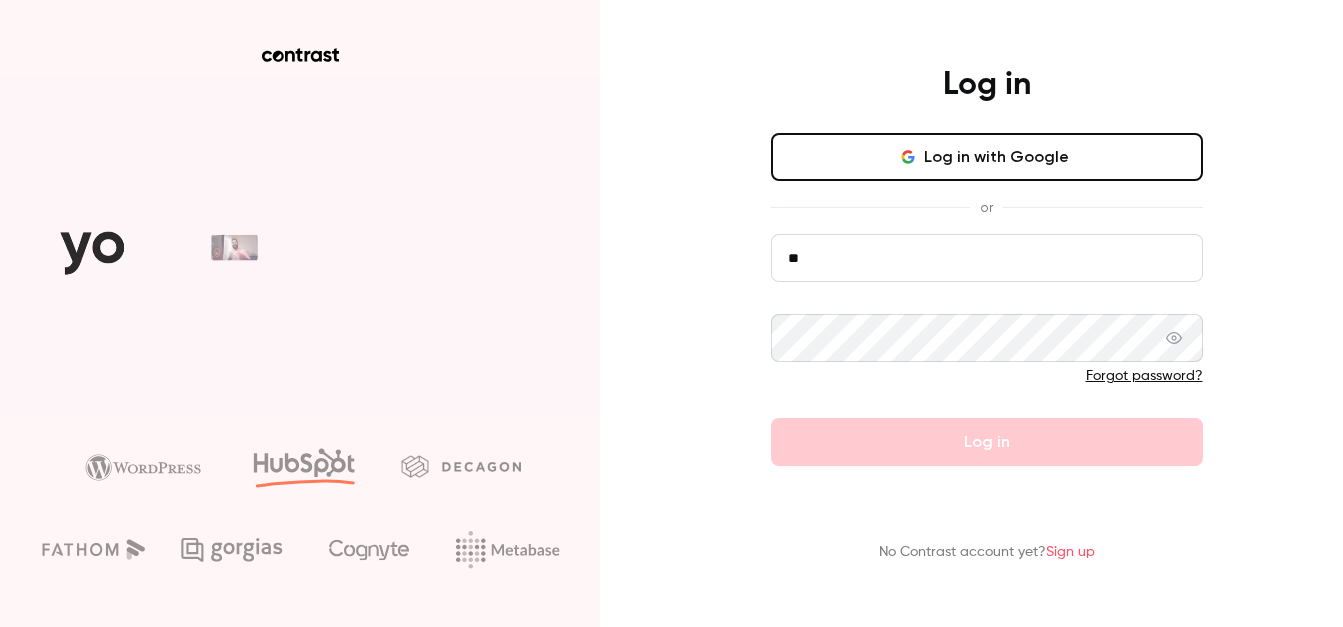type on "*" 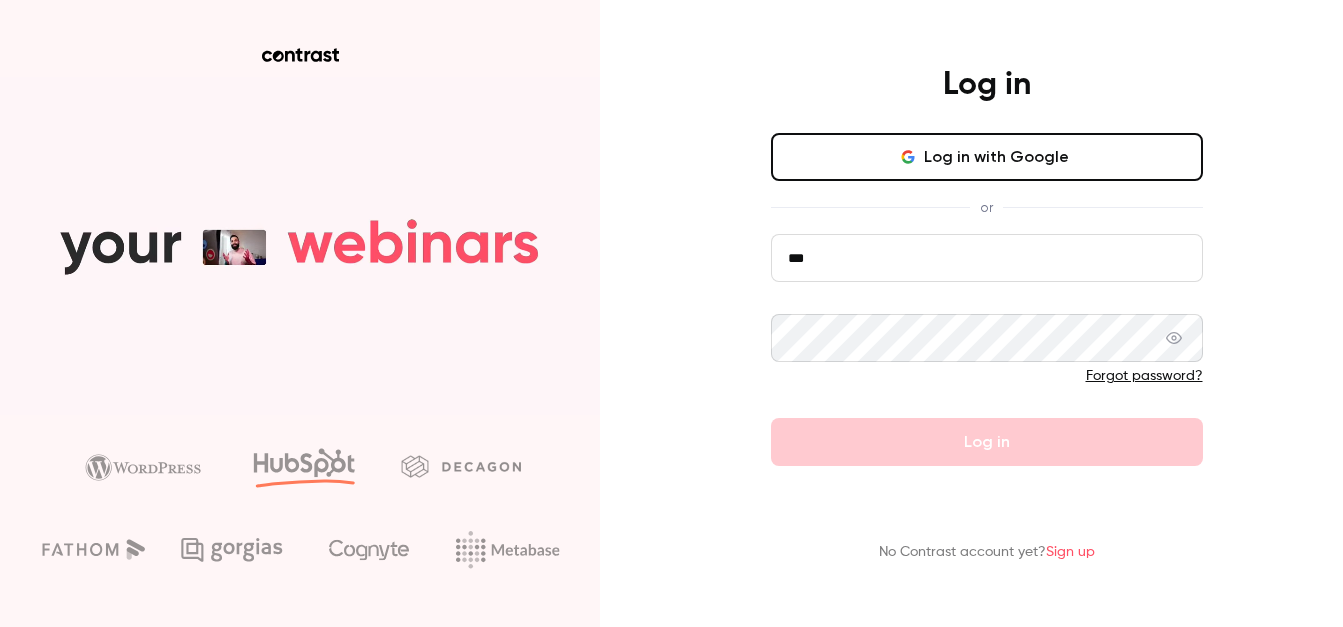 type on "**********" 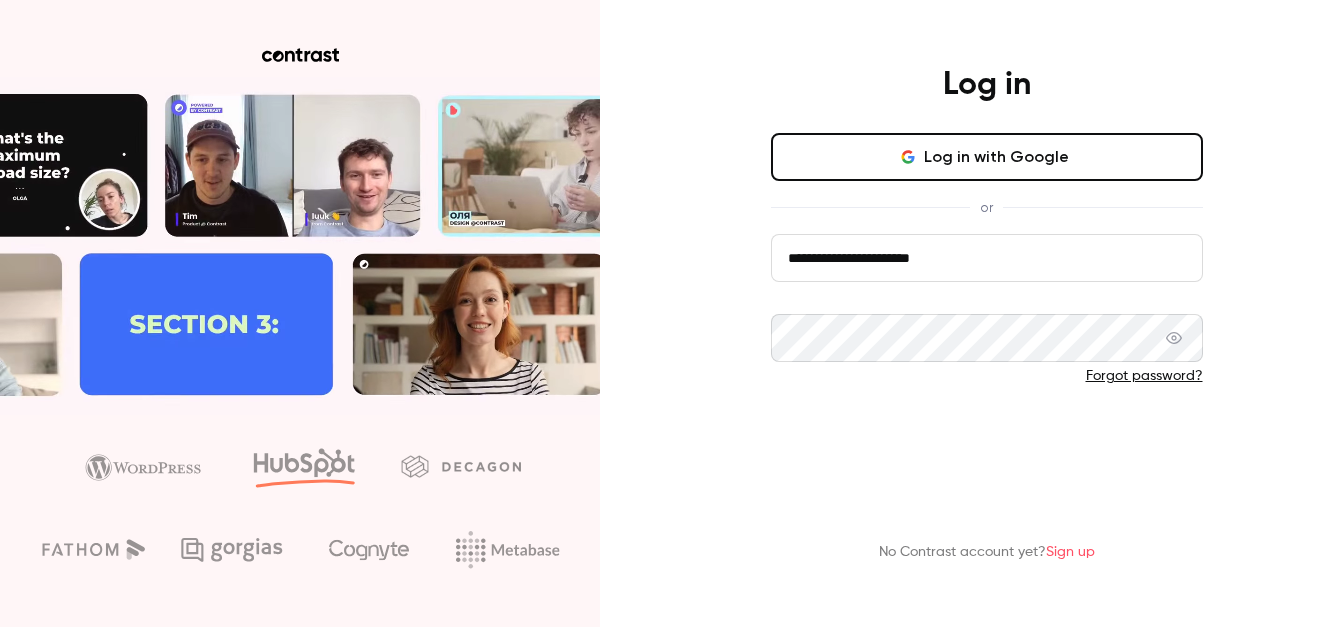 click on "Log in" at bounding box center [987, 442] 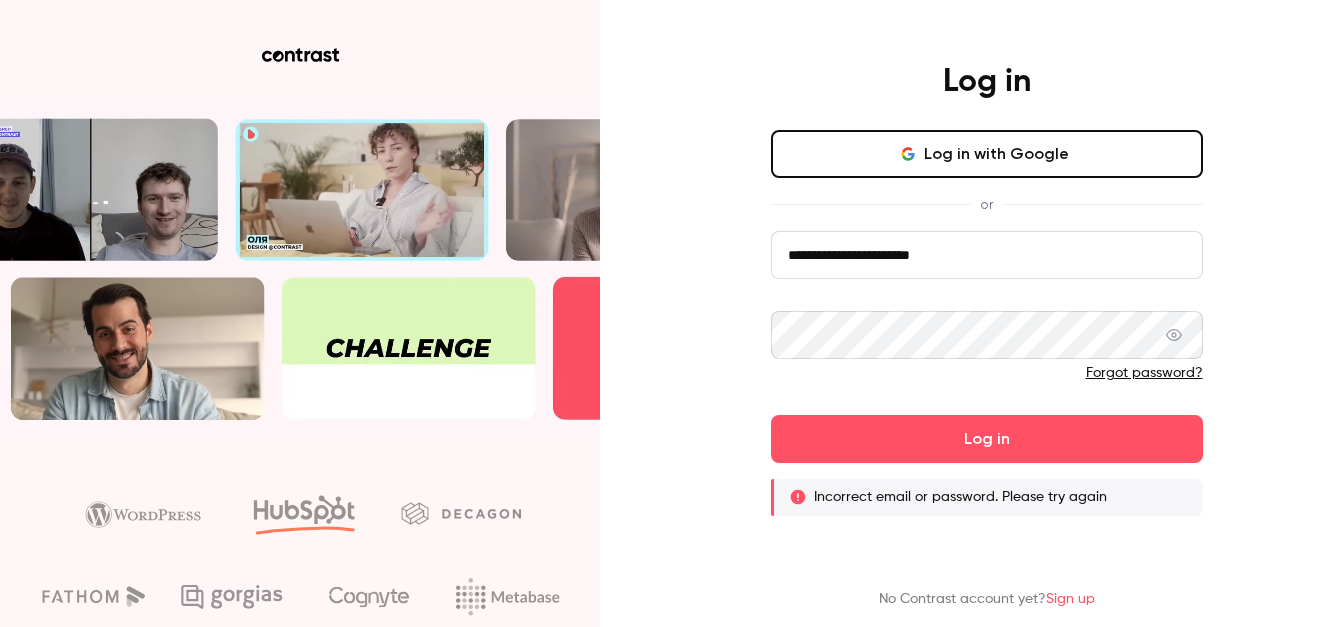 drag, startPoint x: 1026, startPoint y: 253, endPoint x: 738, endPoint y: 257, distance: 288.02777 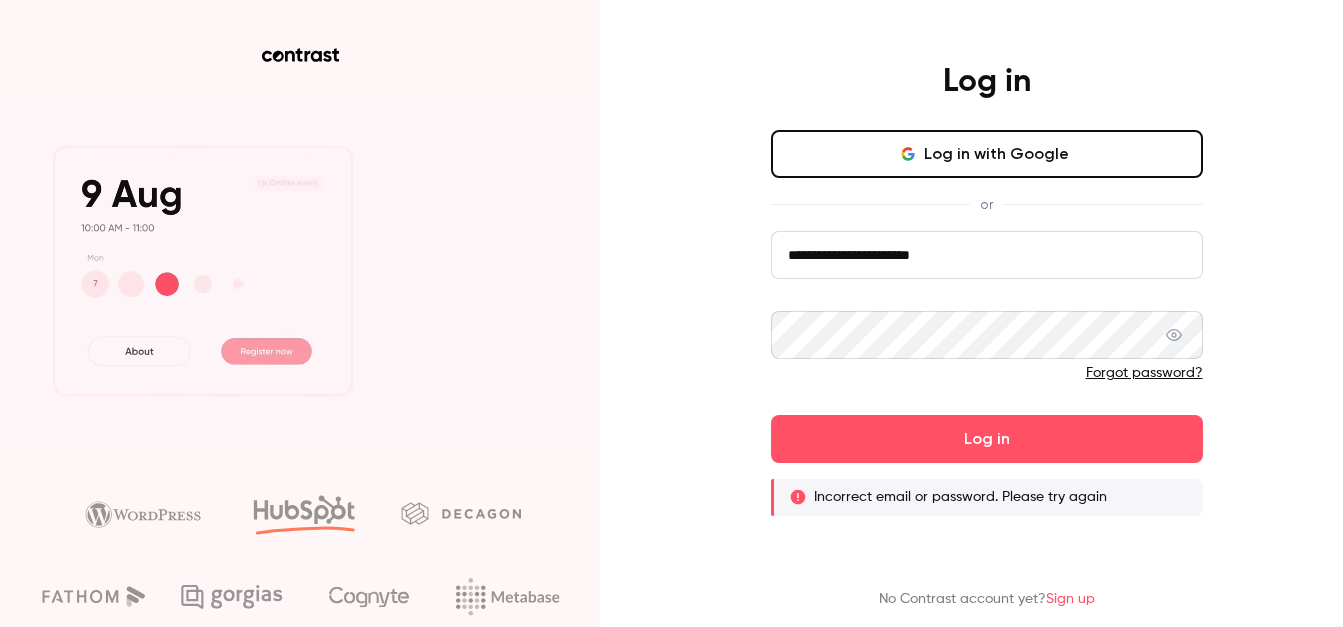 click on "**********" at bounding box center (987, 289) 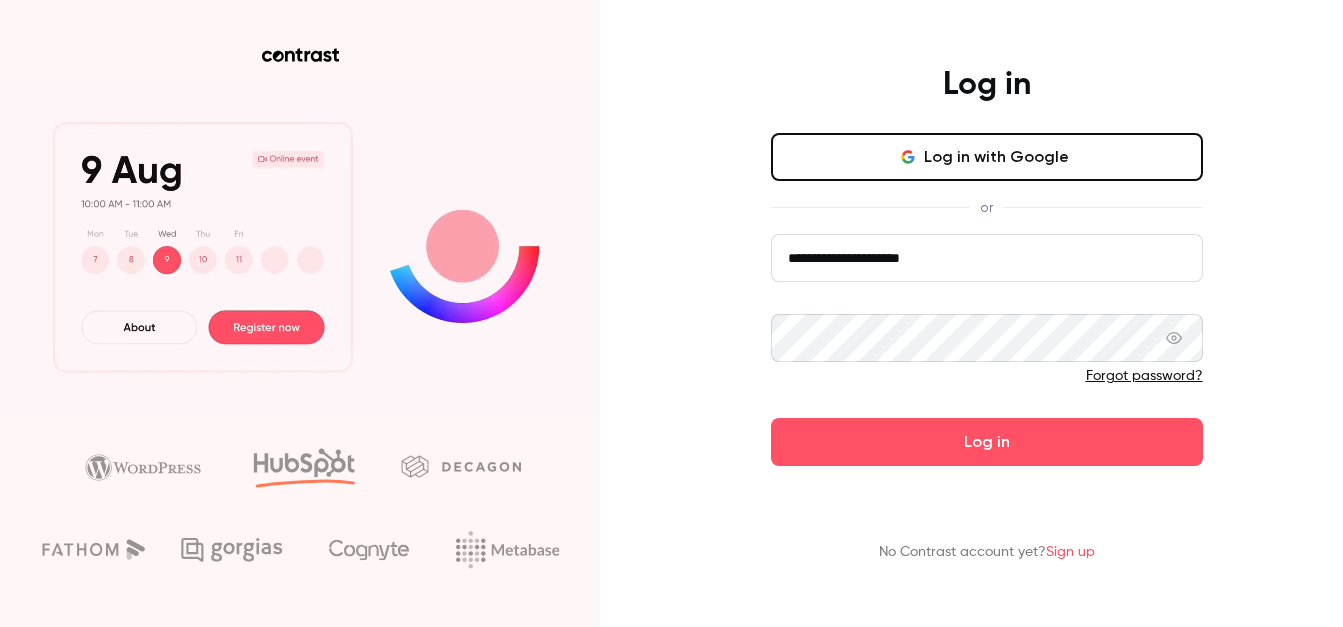 type on "**********" 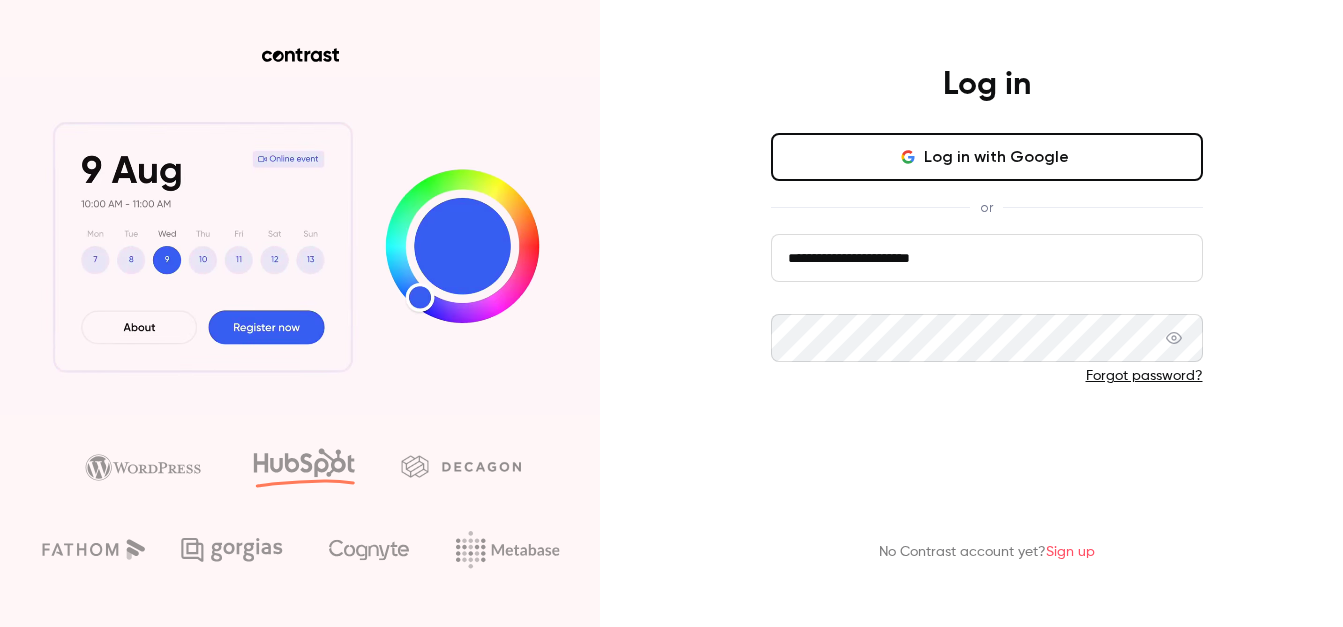 click on "Log in" at bounding box center [987, 442] 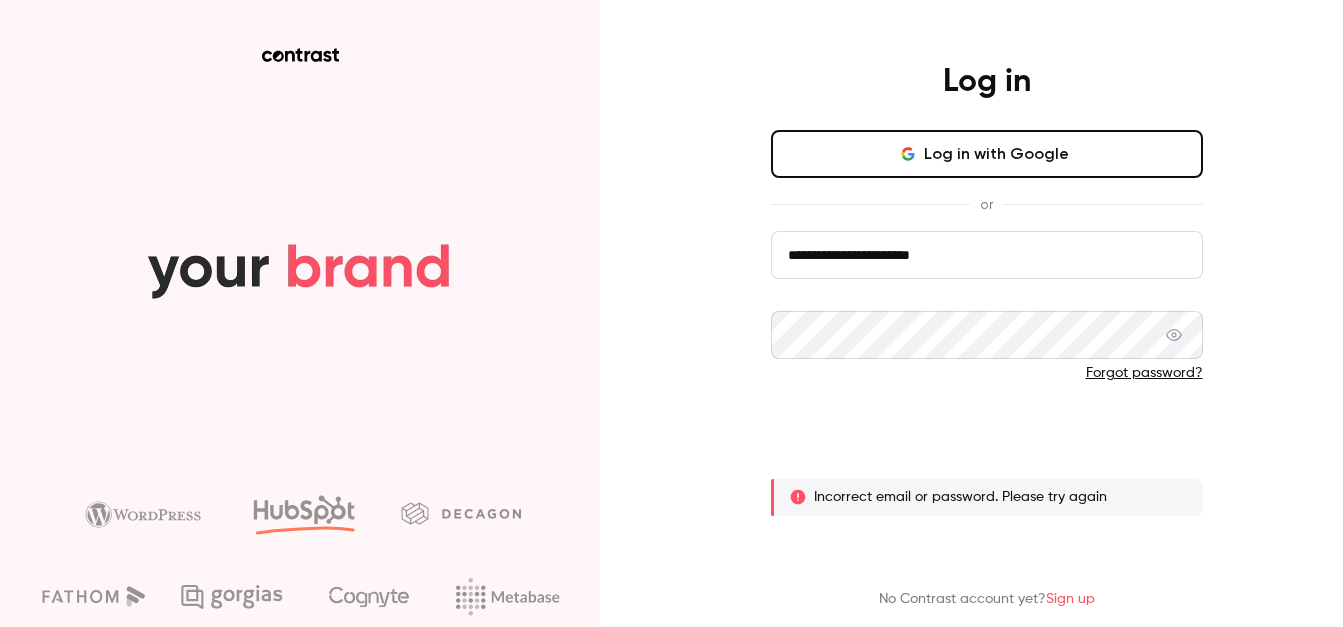 click on "Log in" at bounding box center (987, 439) 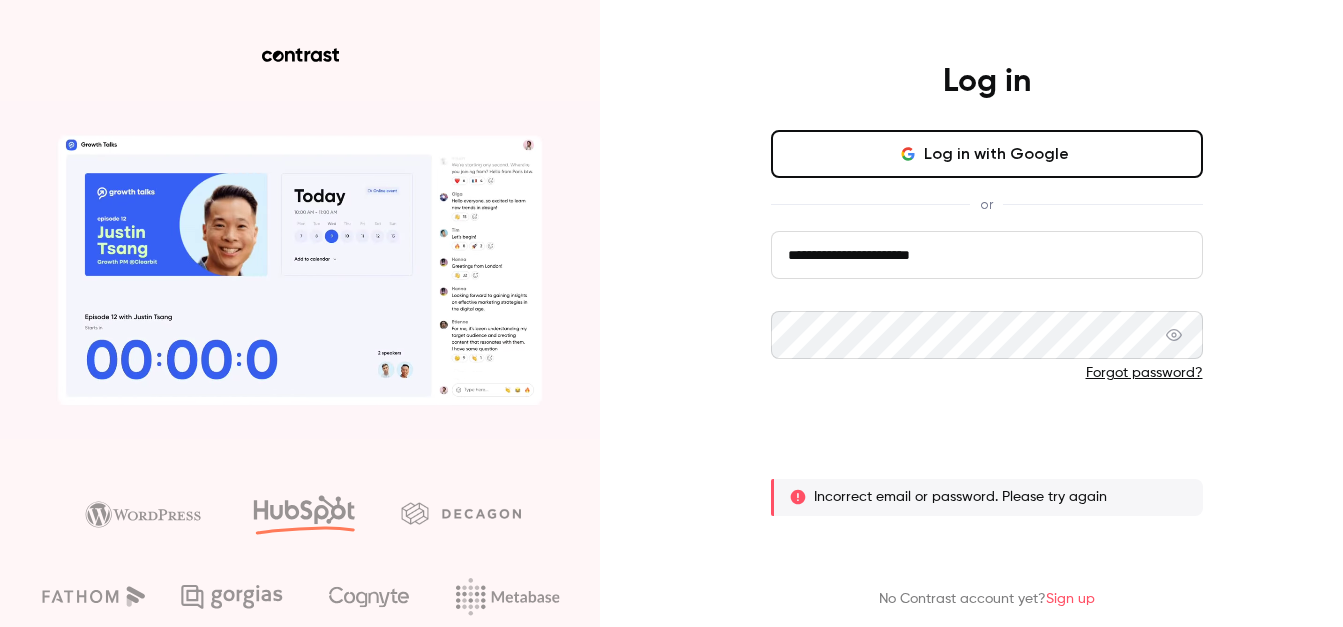 click on "Log in" at bounding box center (987, 439) 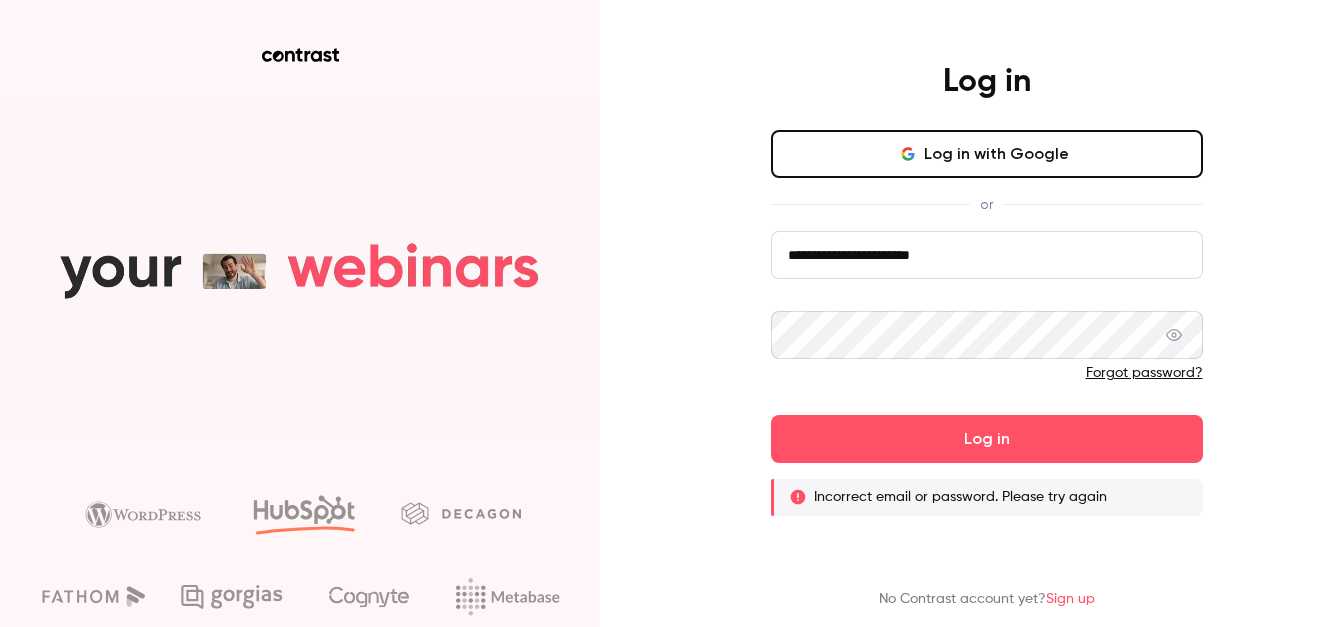 drag, startPoint x: 1030, startPoint y: 260, endPoint x: 738, endPoint y: 248, distance: 292.24646 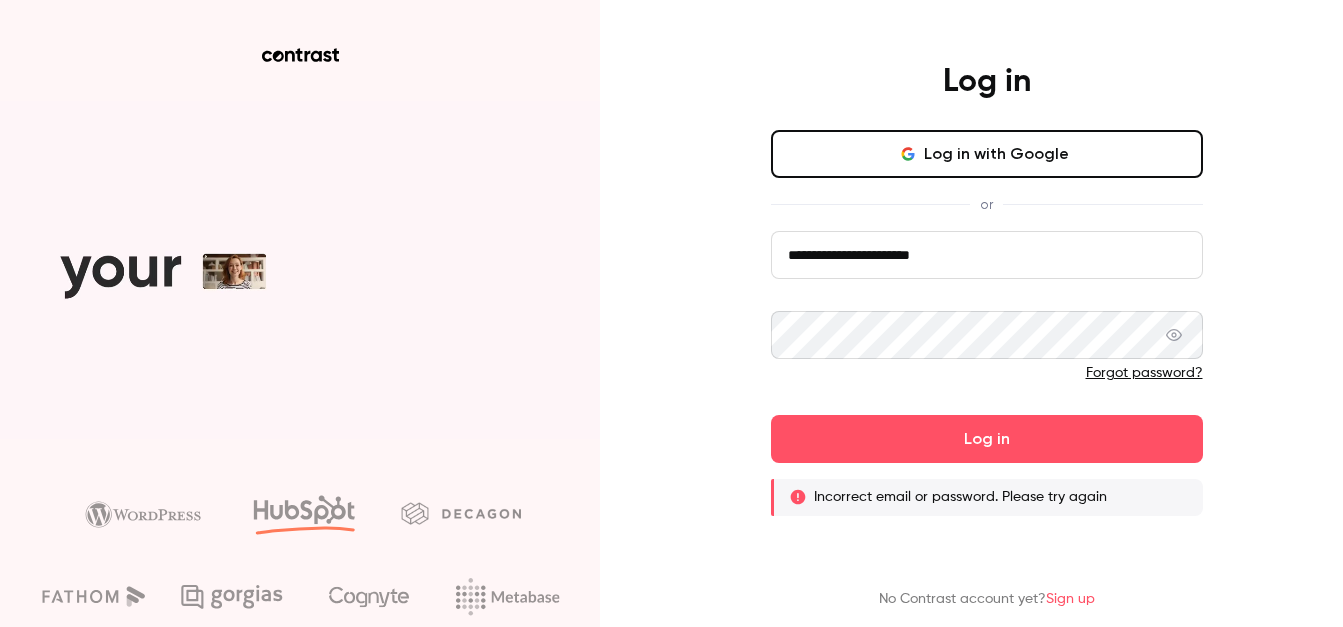 click on "**********" at bounding box center [987, 289] 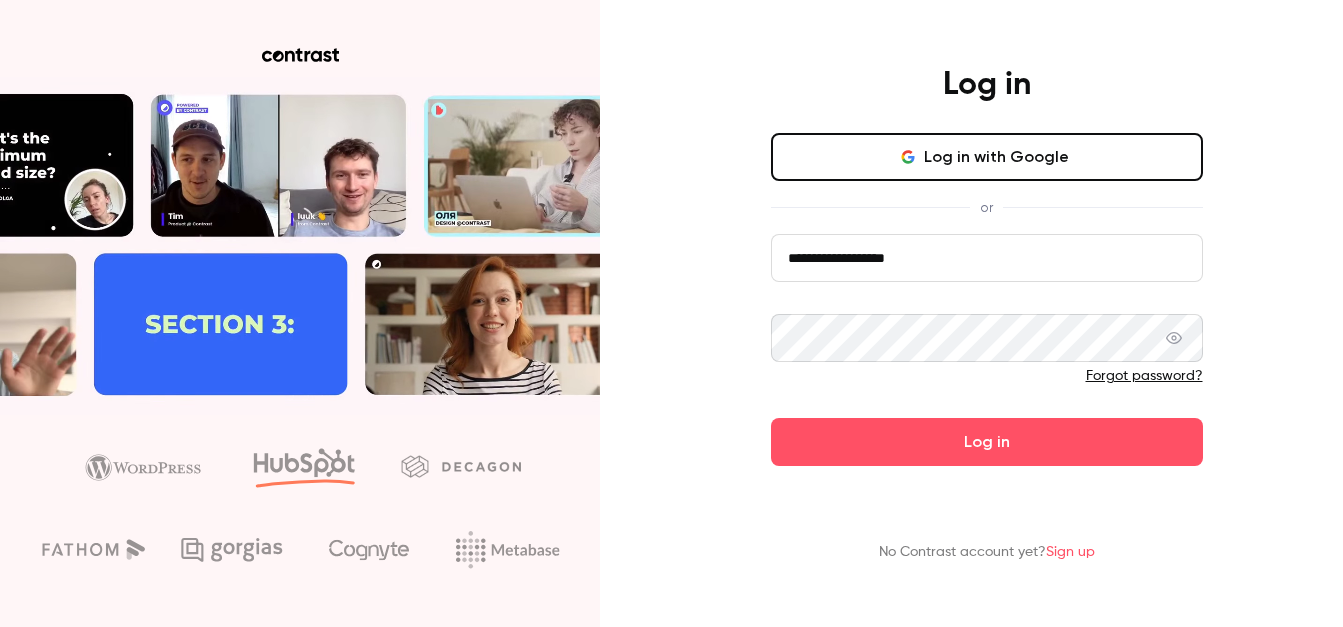 type on "**********" 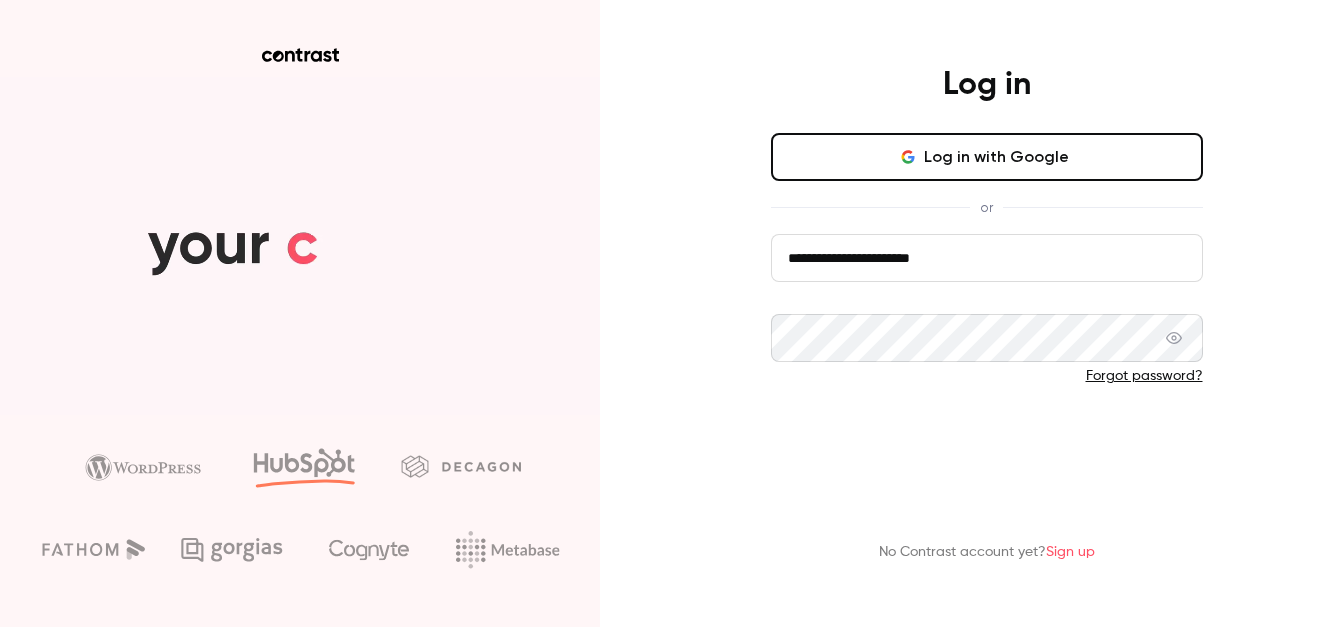 click on "Log in" at bounding box center [987, 442] 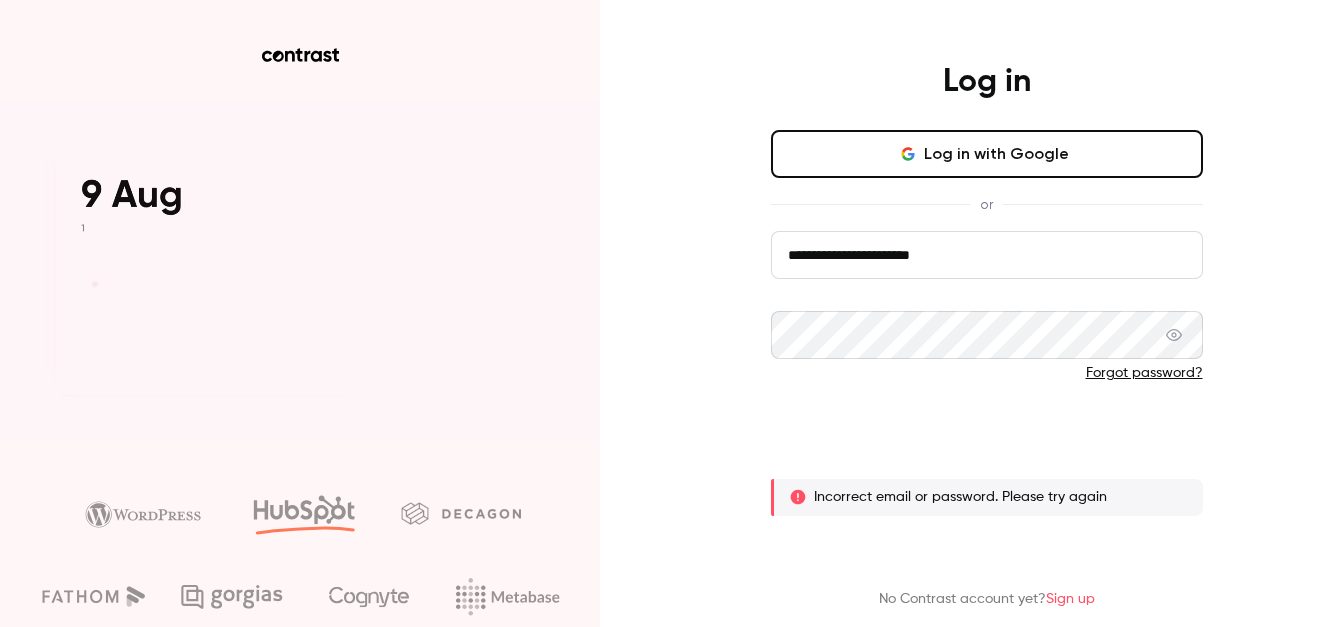 click on "Log in" at bounding box center (987, 439) 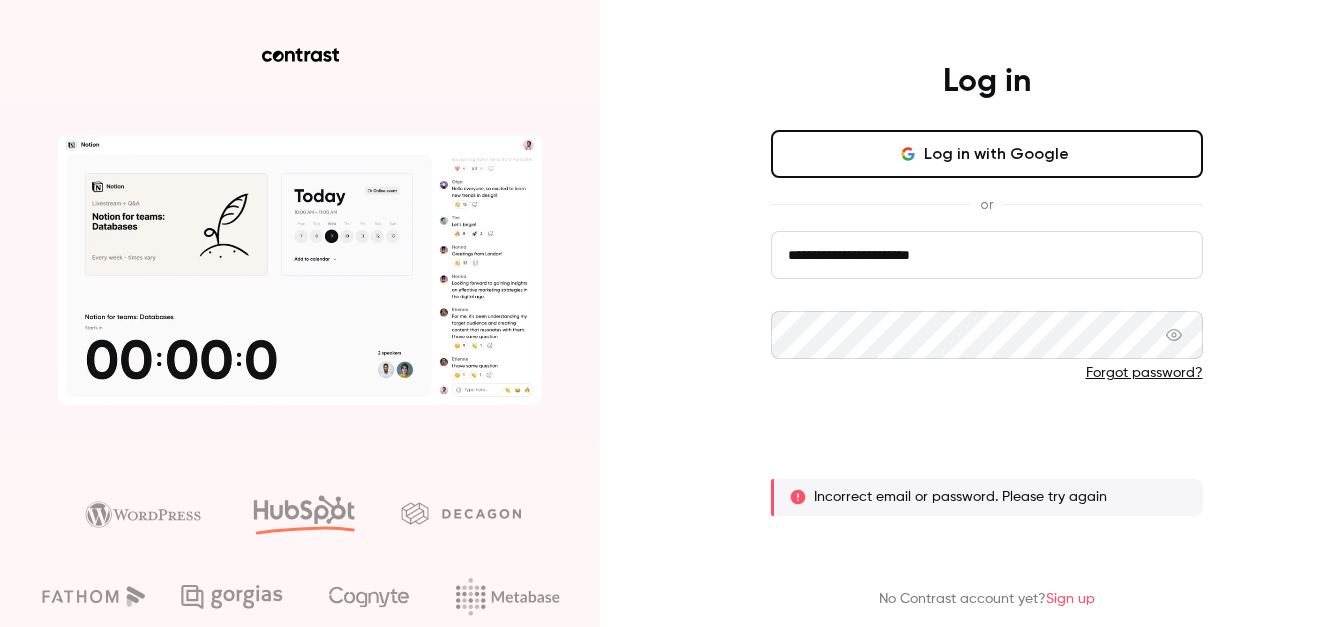 click on "Log in" at bounding box center [987, 439] 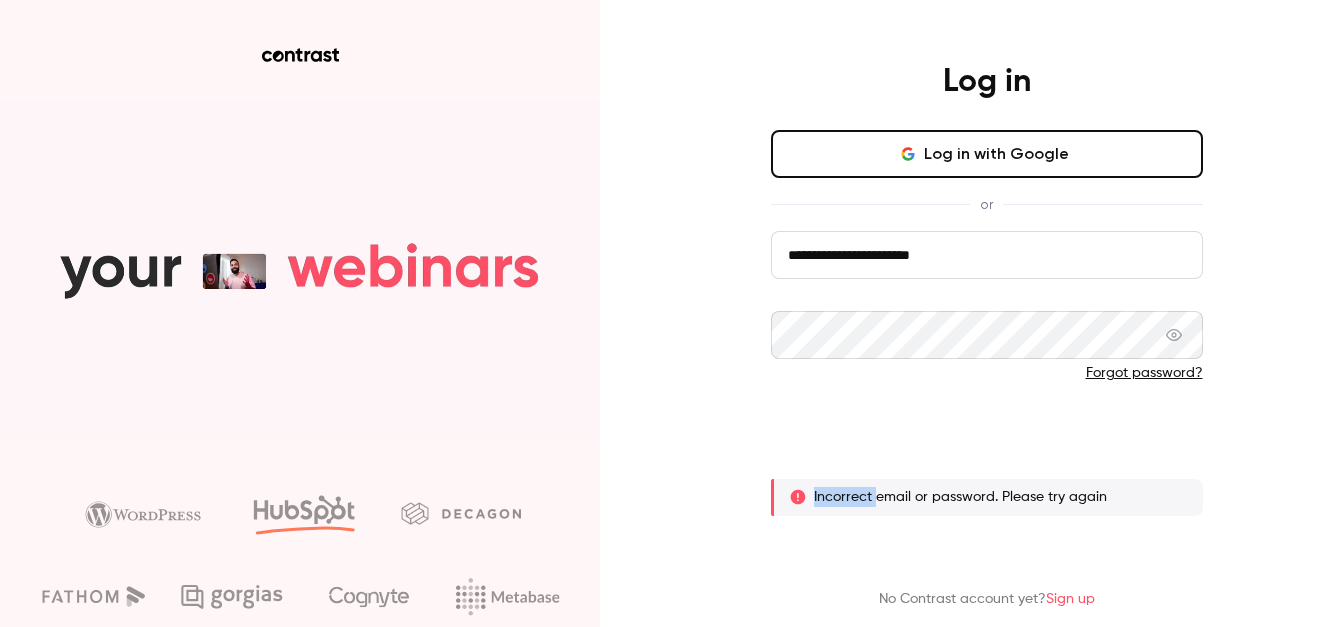 click on "**********" at bounding box center (987, 373) 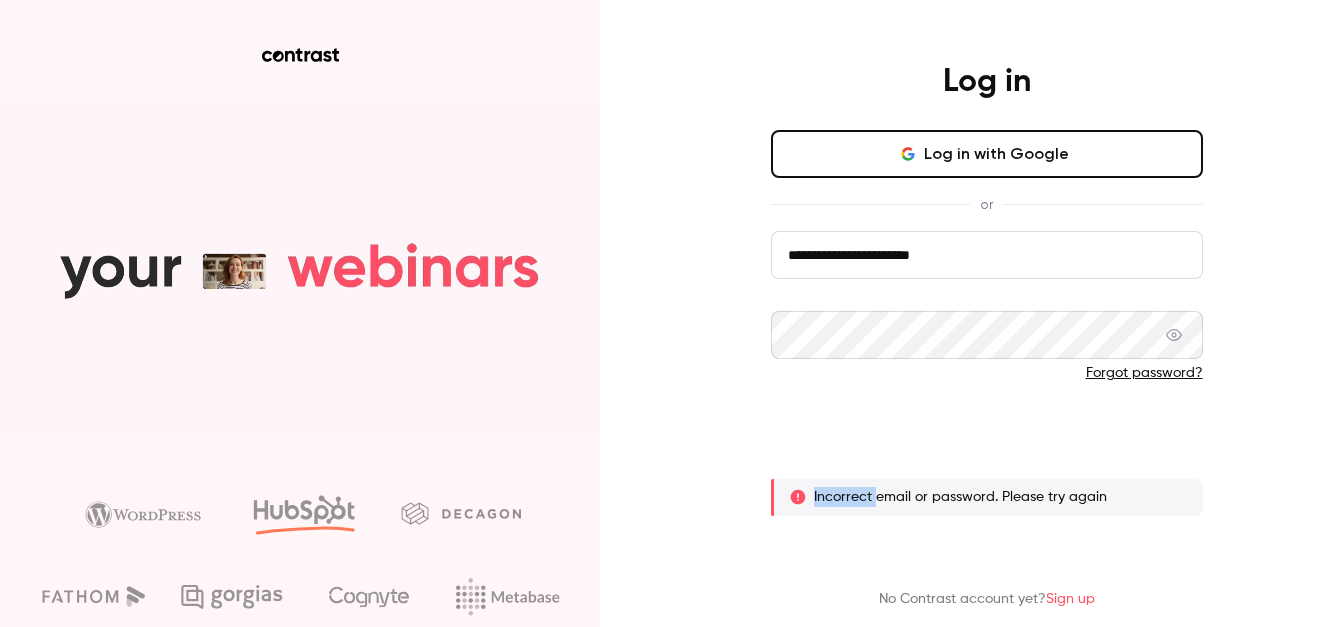 click on "Log in" at bounding box center (987, 439) 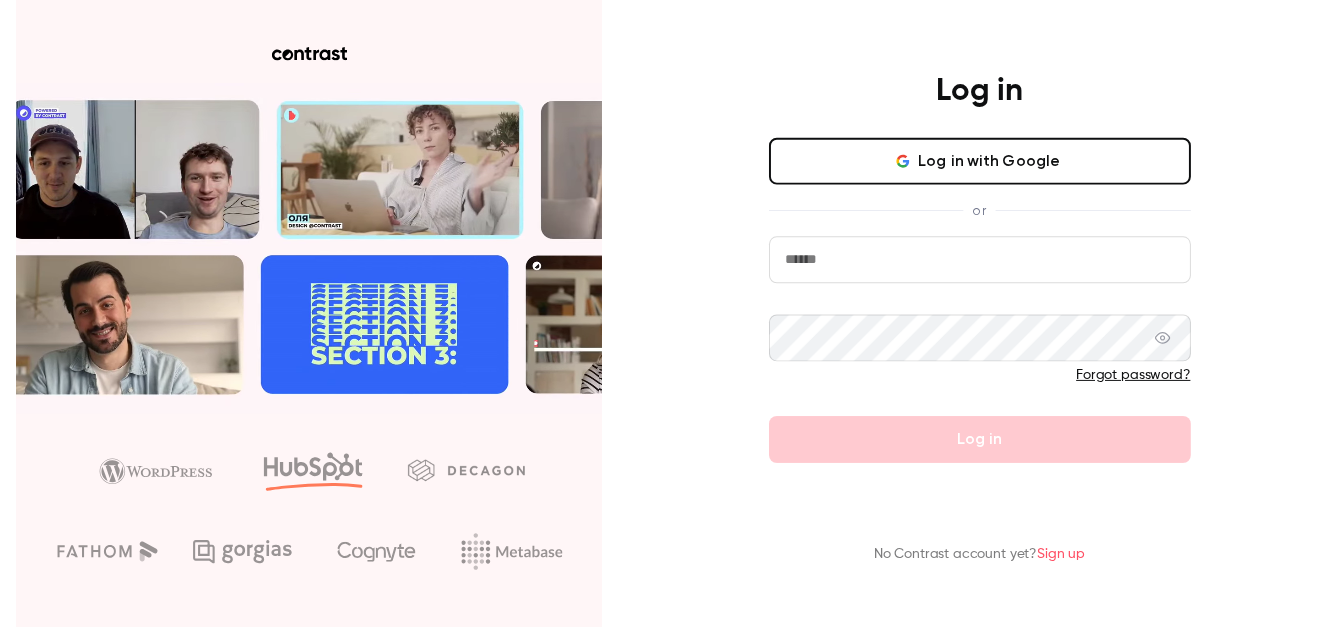 scroll, scrollTop: 0, scrollLeft: 0, axis: both 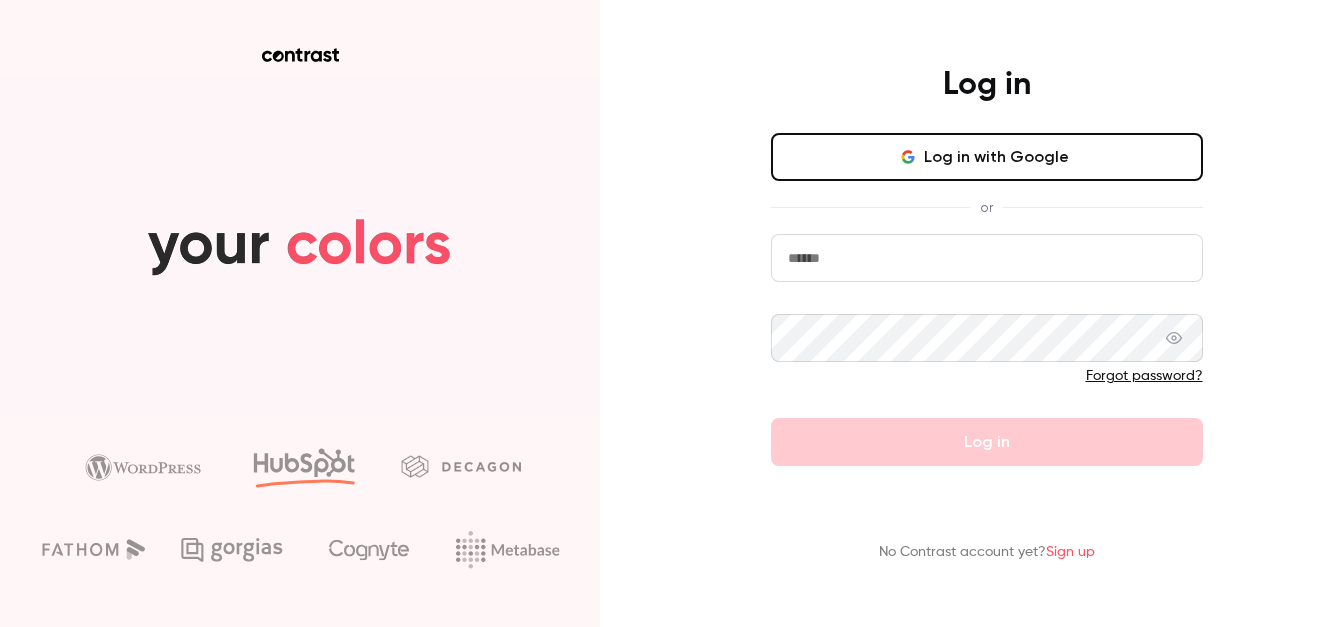 type on "********" 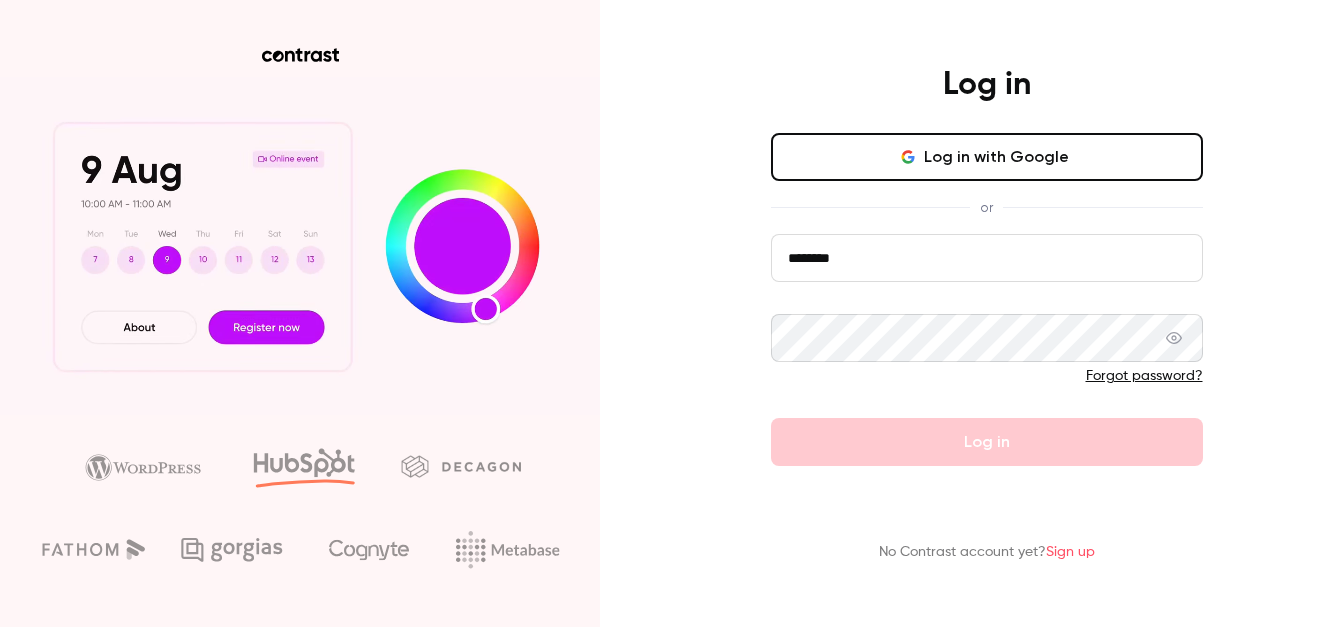 drag, startPoint x: 942, startPoint y: 270, endPoint x: 835, endPoint y: 290, distance: 108.85311 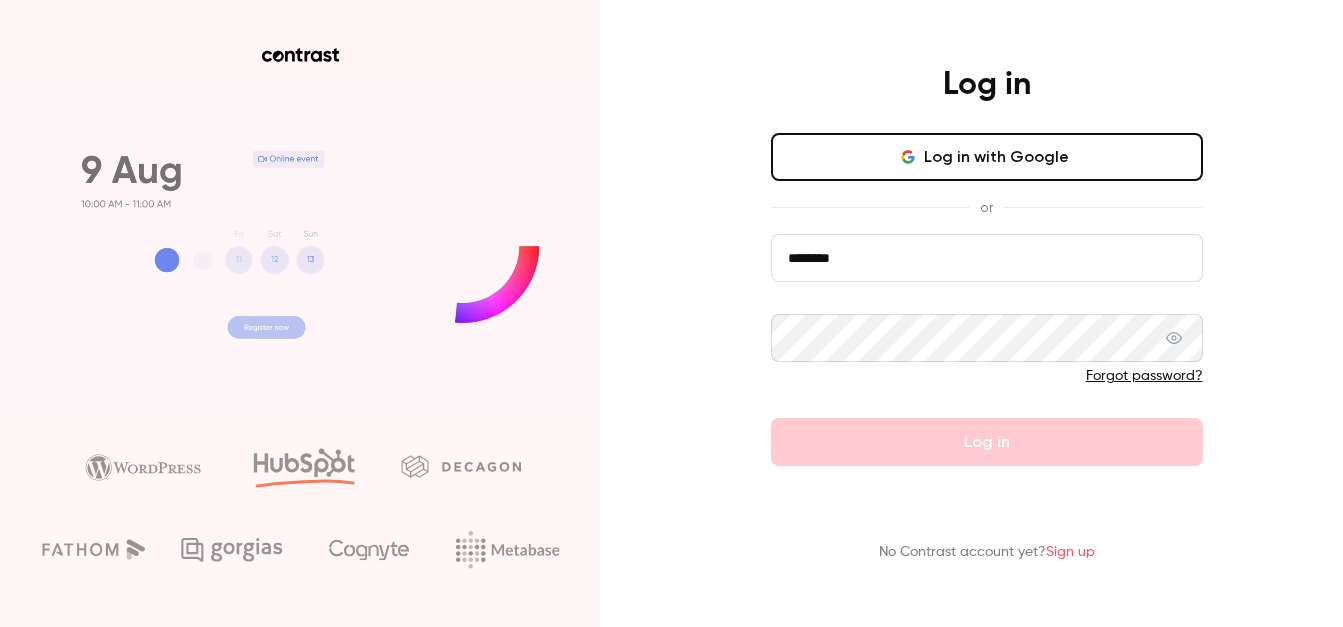 click on "******** Forgot password? Log in" at bounding box center (987, 350) 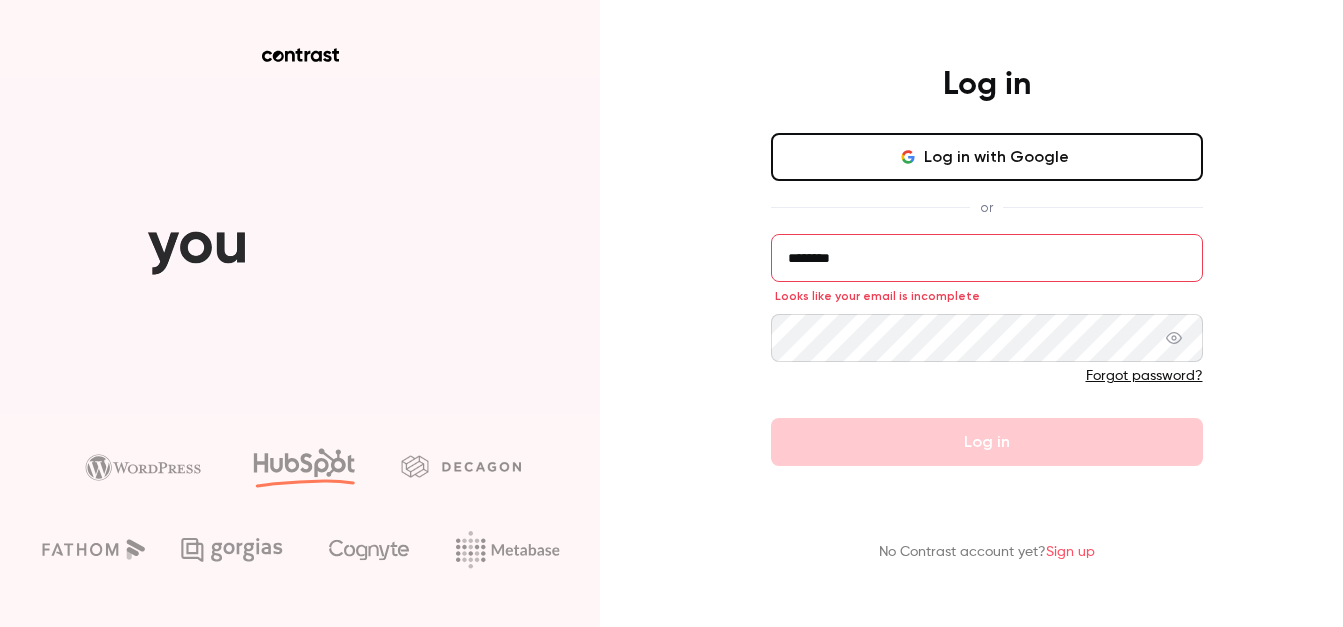 click on "Log in Log in with Google or ******** Looks like your email is incomplete Forgot password? Log in No Contrast account yet? Sign up" at bounding box center (671, 313) 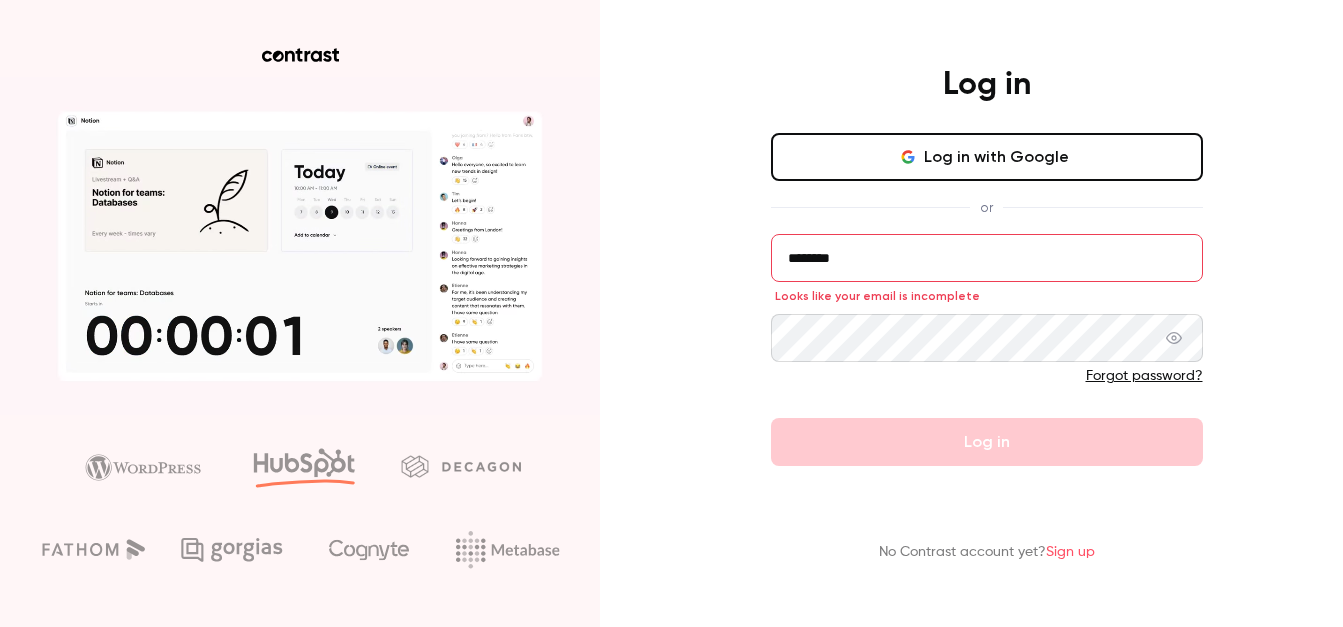 drag, startPoint x: 913, startPoint y: 263, endPoint x: 788, endPoint y: 268, distance: 125.09996 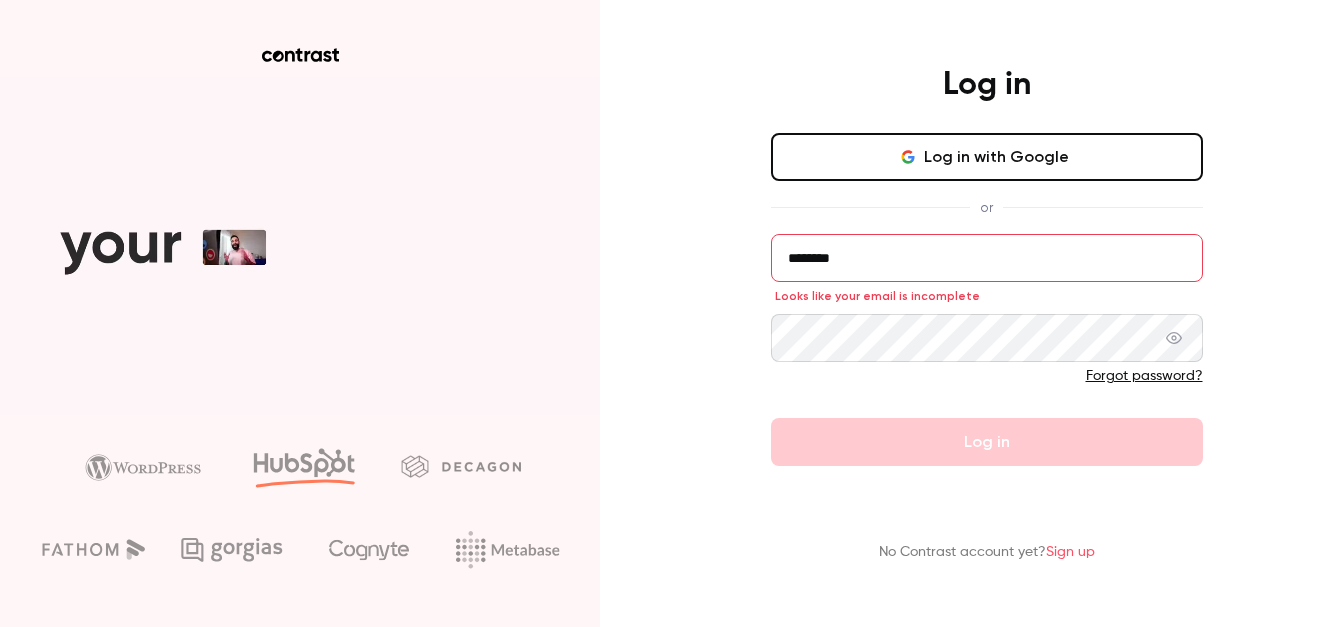 click on "********" at bounding box center [987, 258] 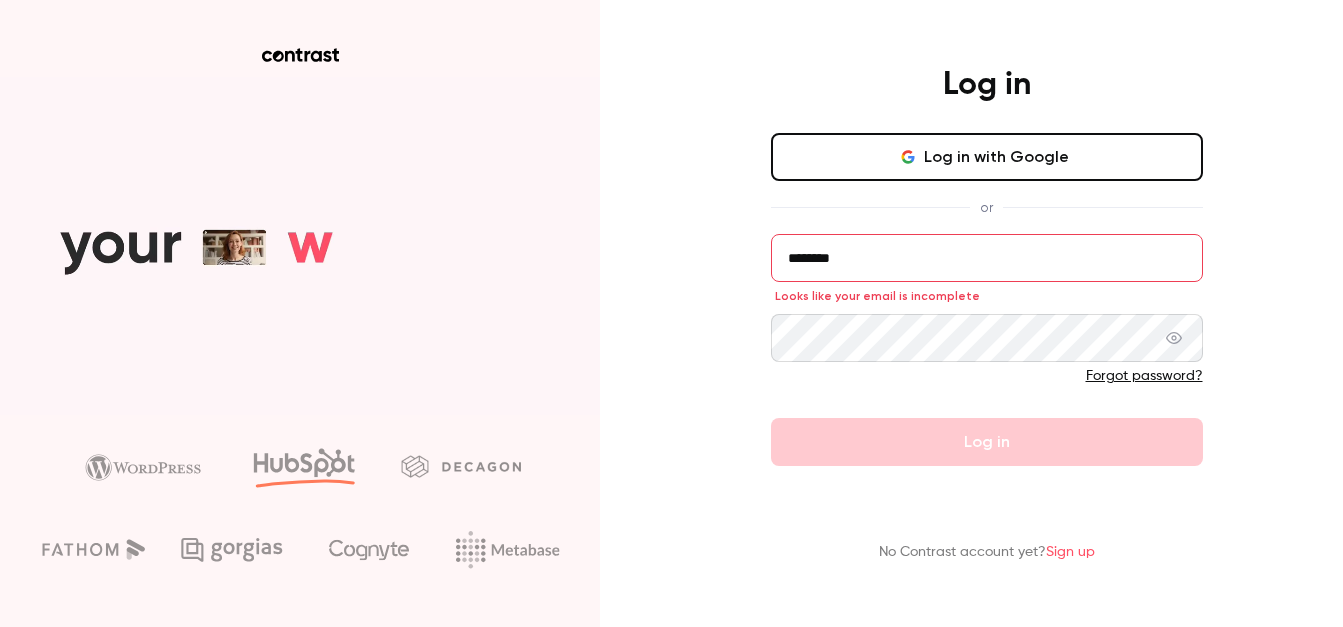 click on "Log in Log in with Google or ******** Looks like your email is incomplete Forgot password? Log in No Contrast account yet? Sign up" at bounding box center (671, 313) 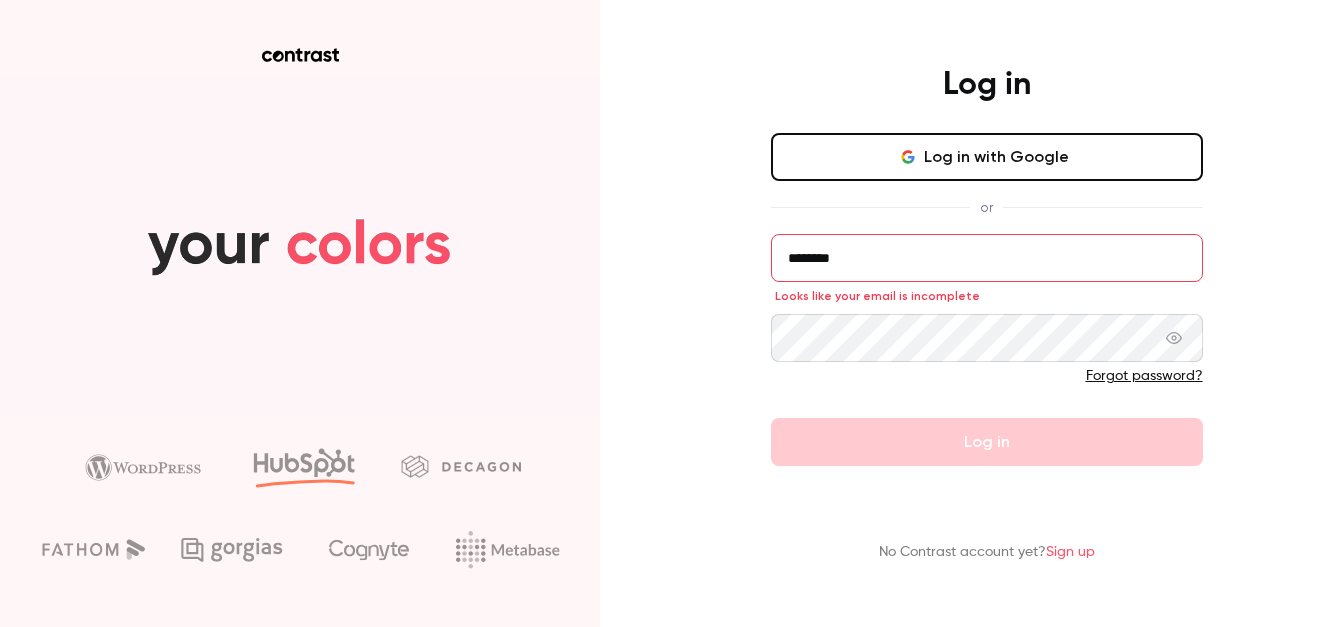 click on "Sign up" at bounding box center (1070, 552) 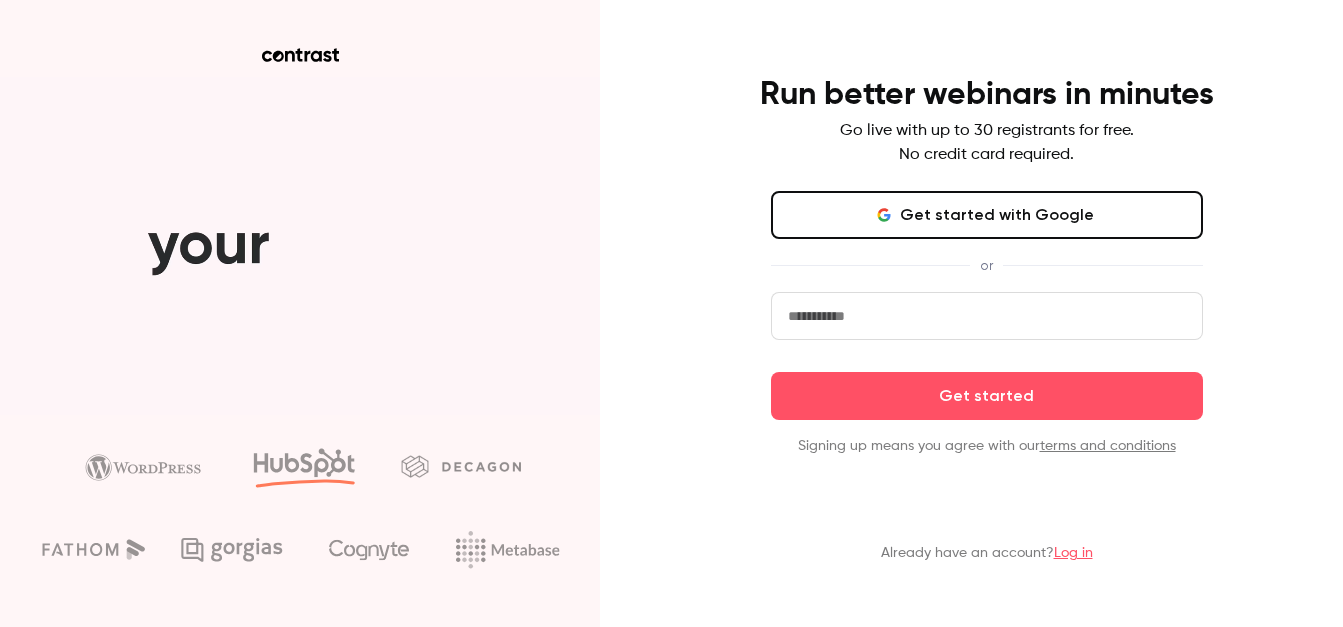 click on "Get started with Google" at bounding box center (987, 215) 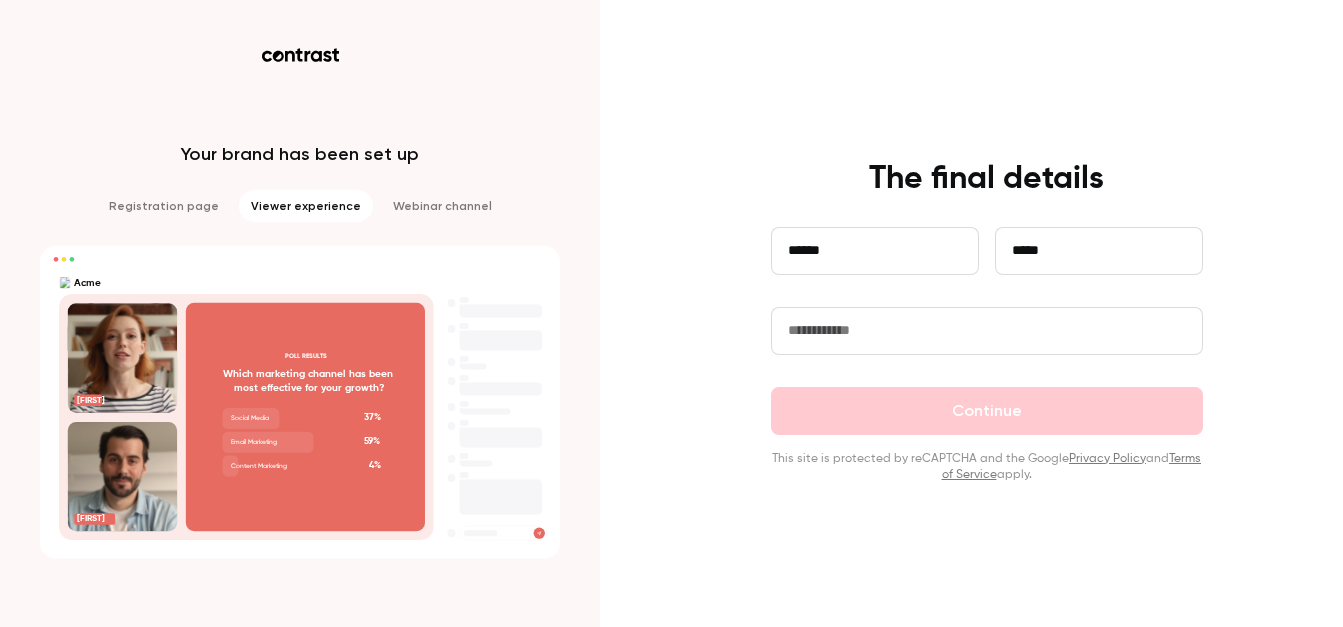 click at bounding box center [987, 331] 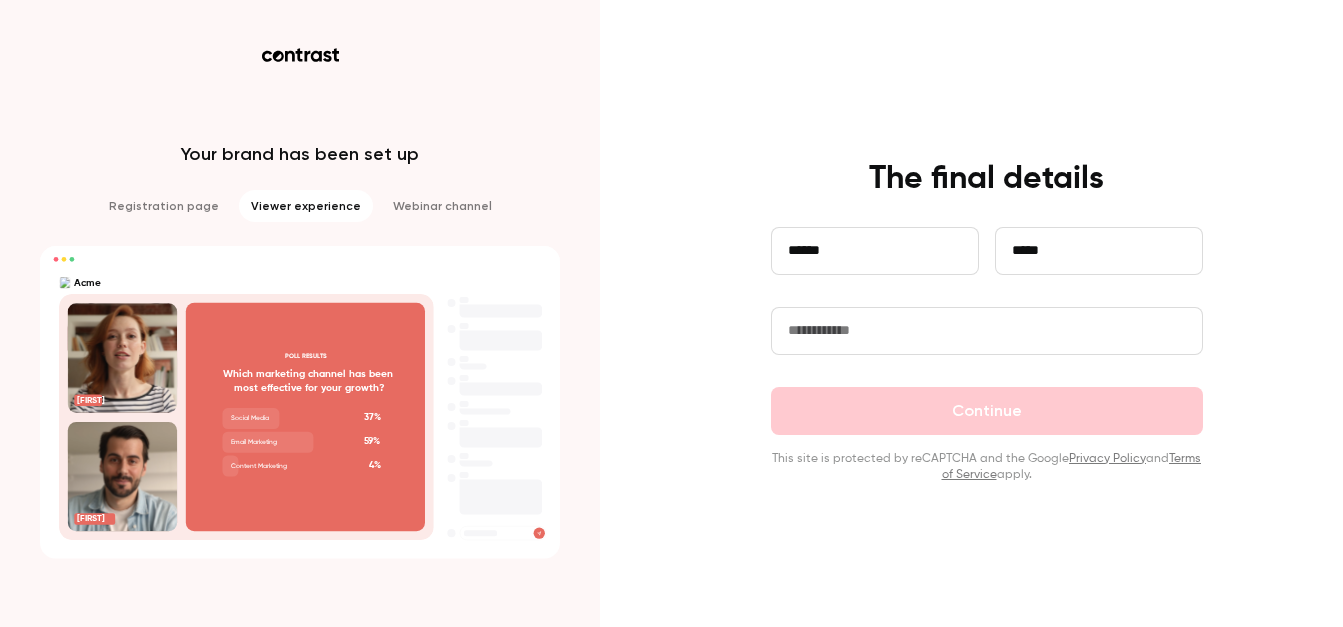 type on "**********" 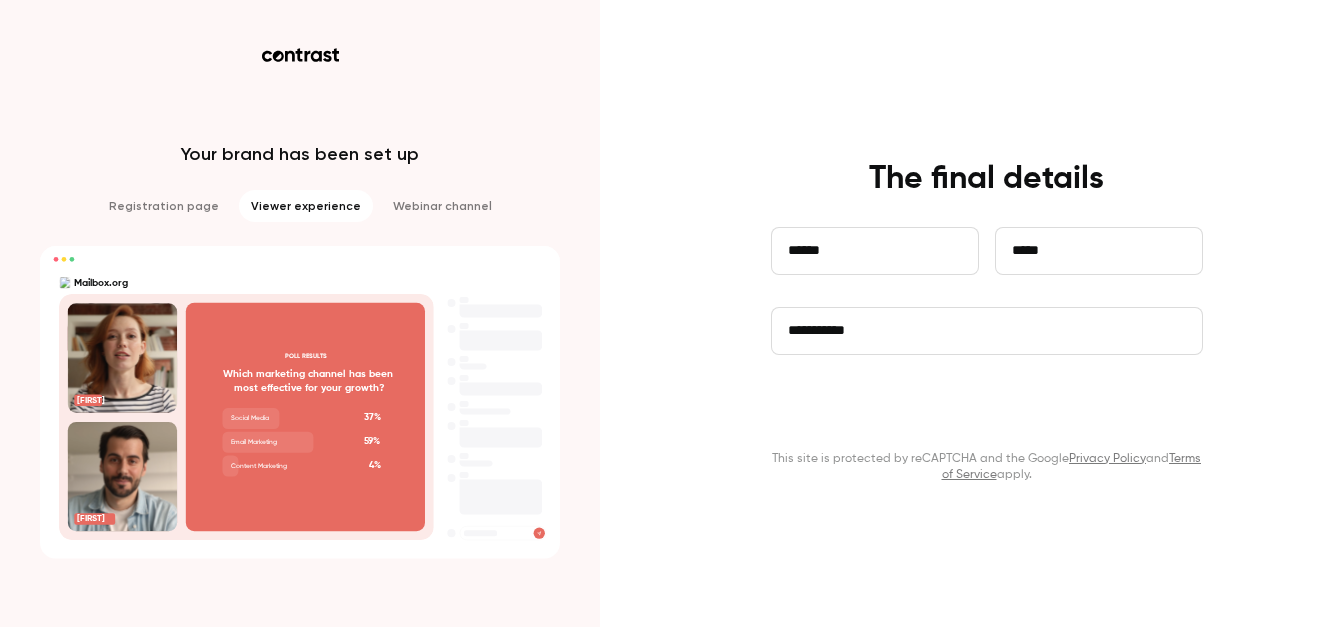 click on "Continue" at bounding box center [987, 411] 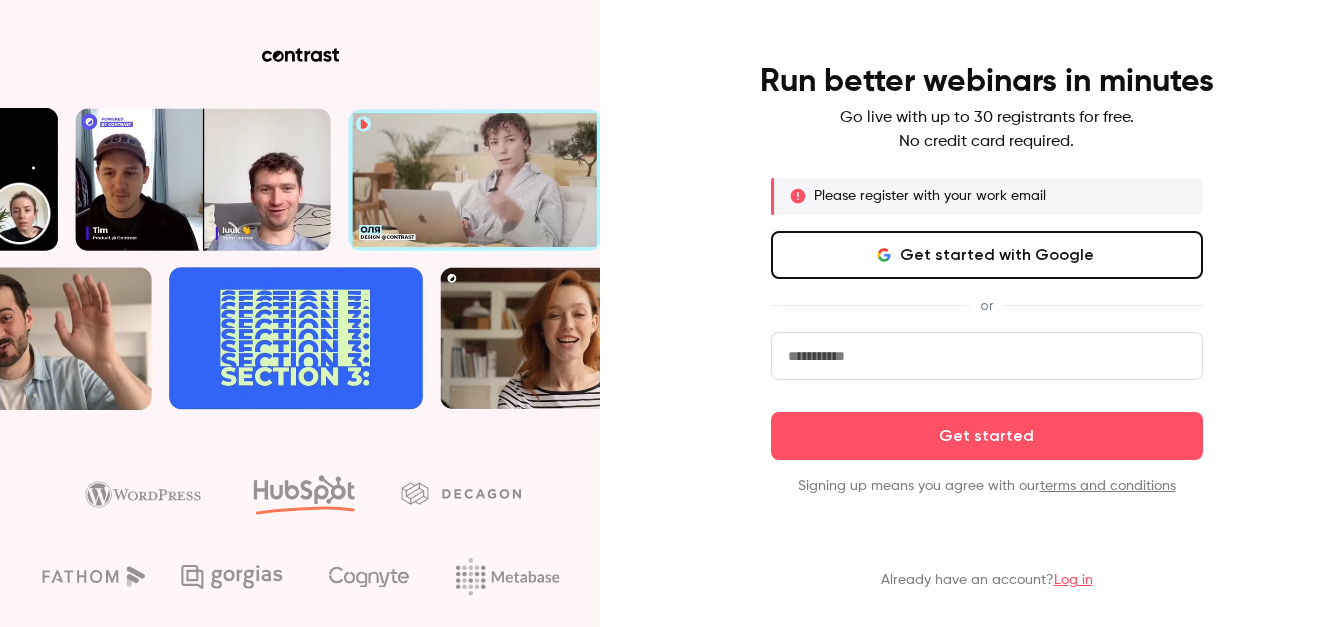 click at bounding box center [987, 356] 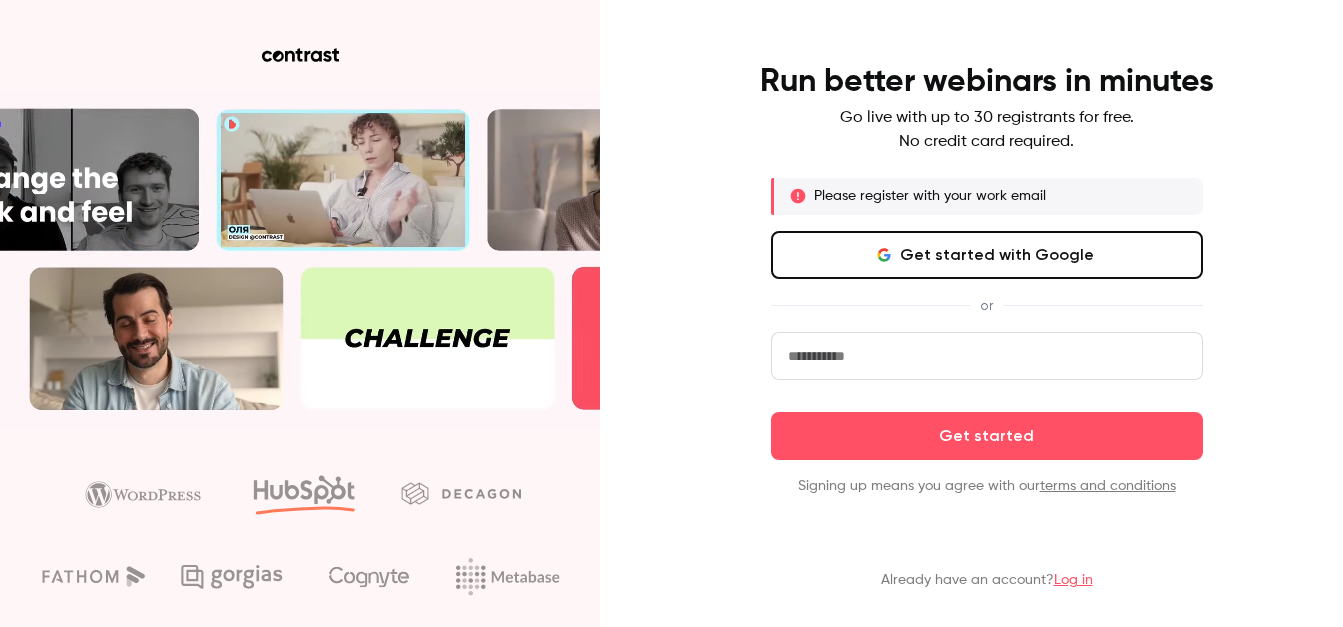 type on "**********" 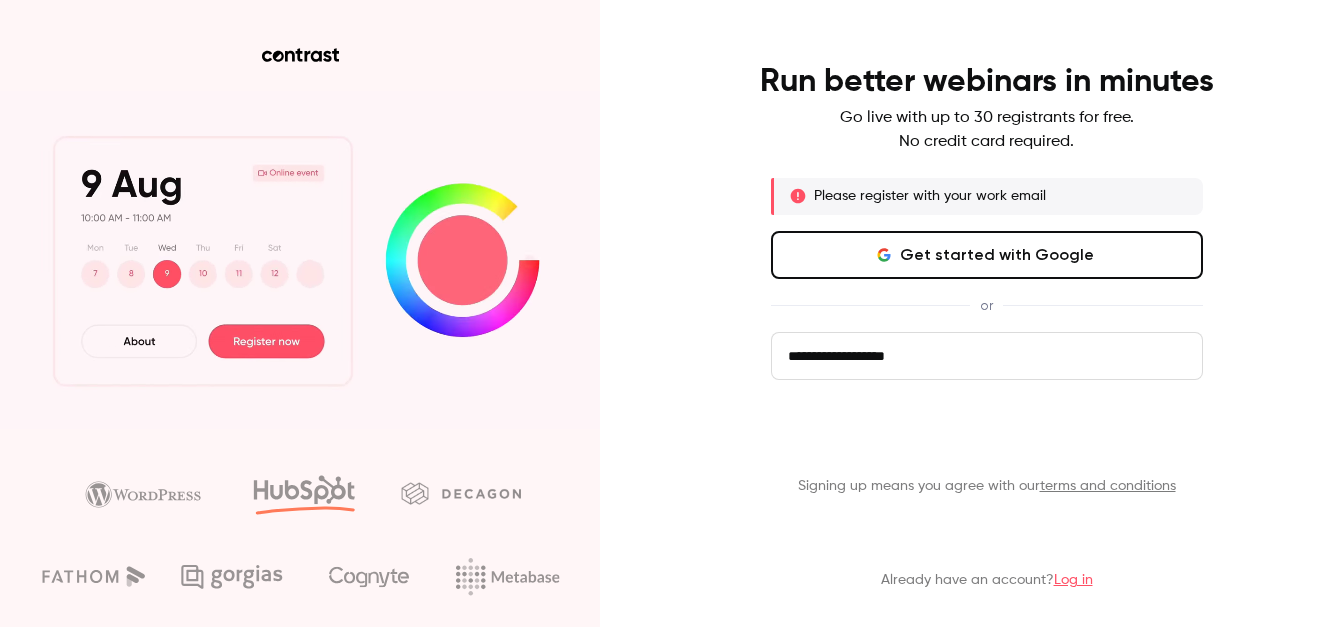 click on "Get started" at bounding box center [987, 436] 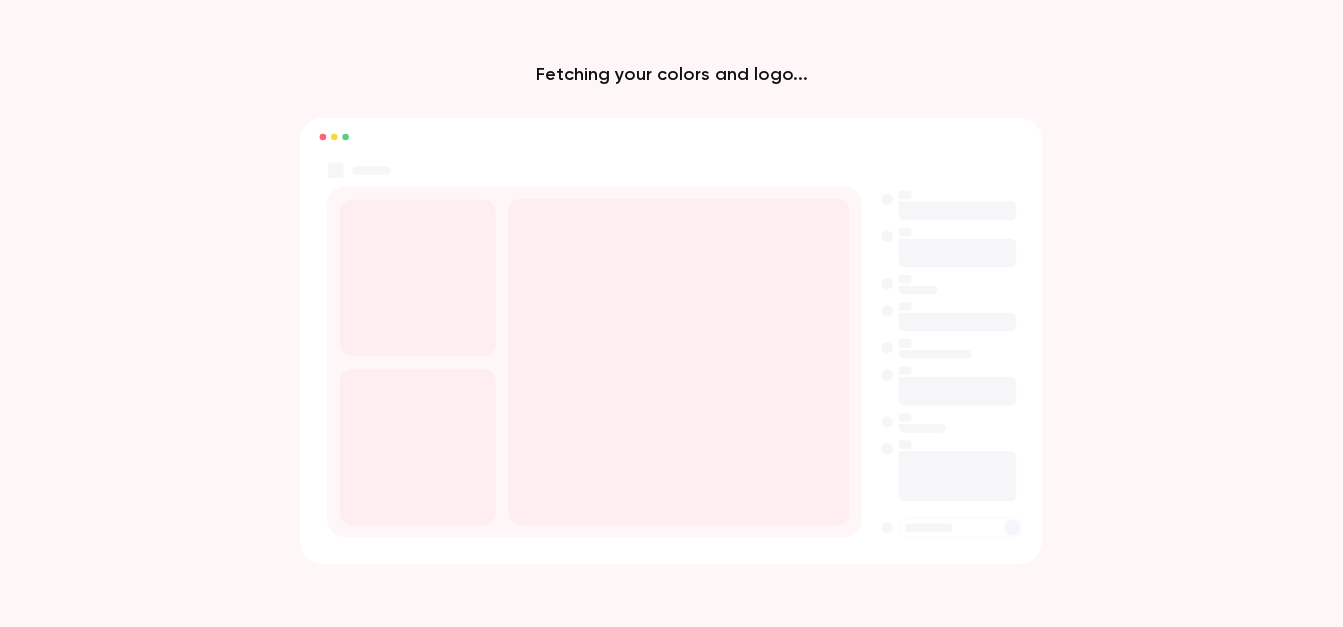 scroll, scrollTop: 15, scrollLeft: 0, axis: vertical 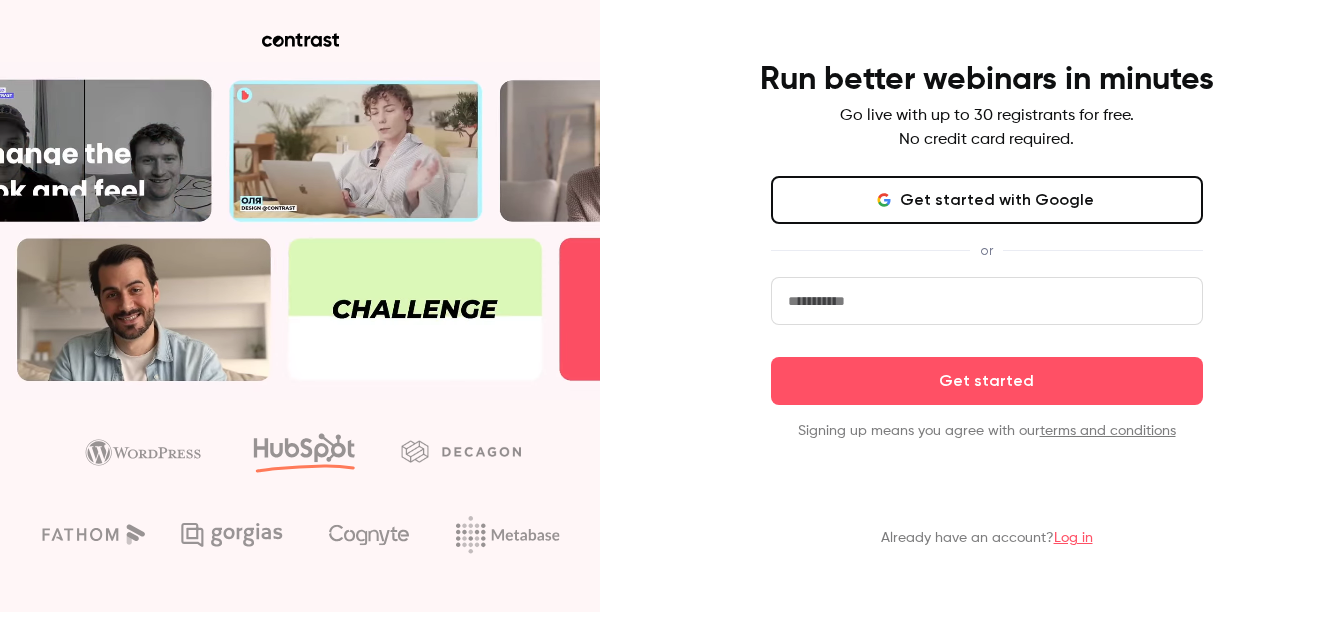 click at bounding box center (987, 301) 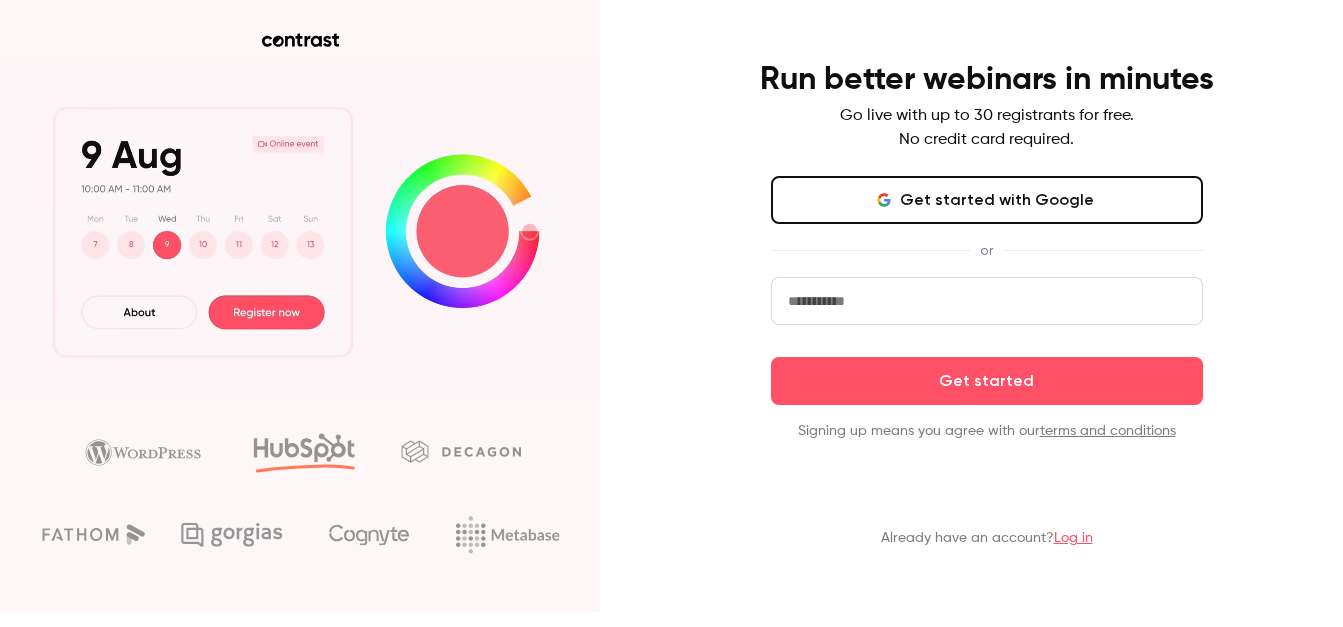 click at bounding box center (987, 301) 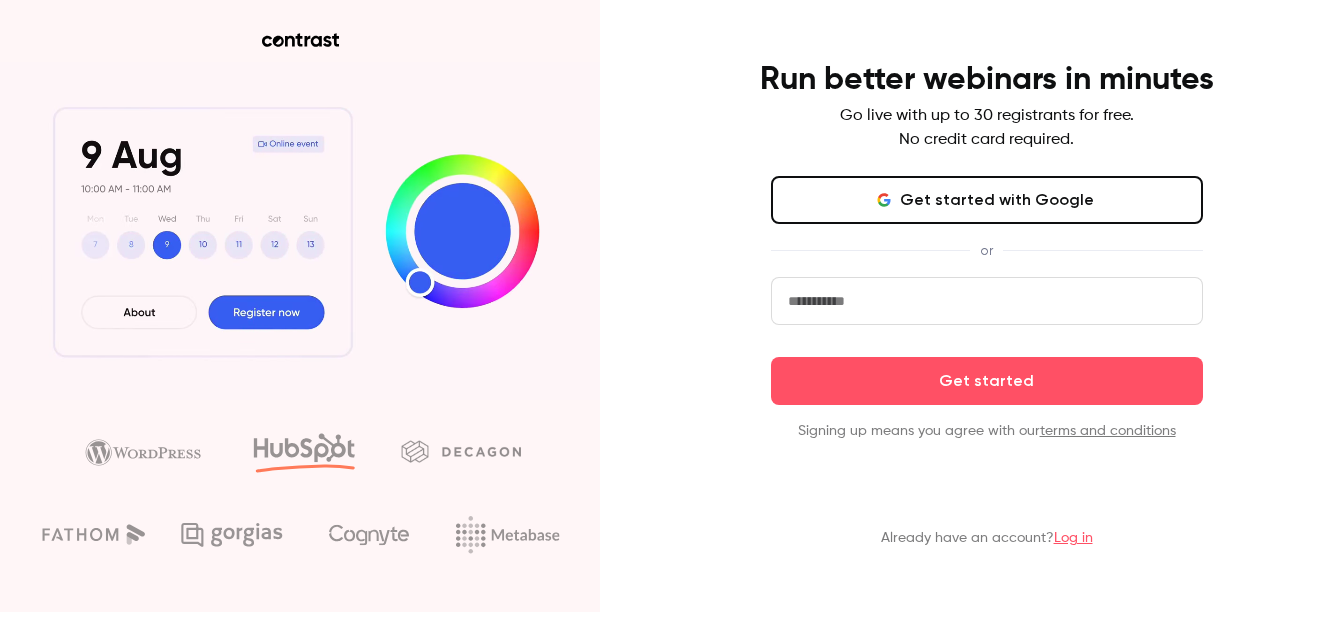 click at bounding box center (987, 301) 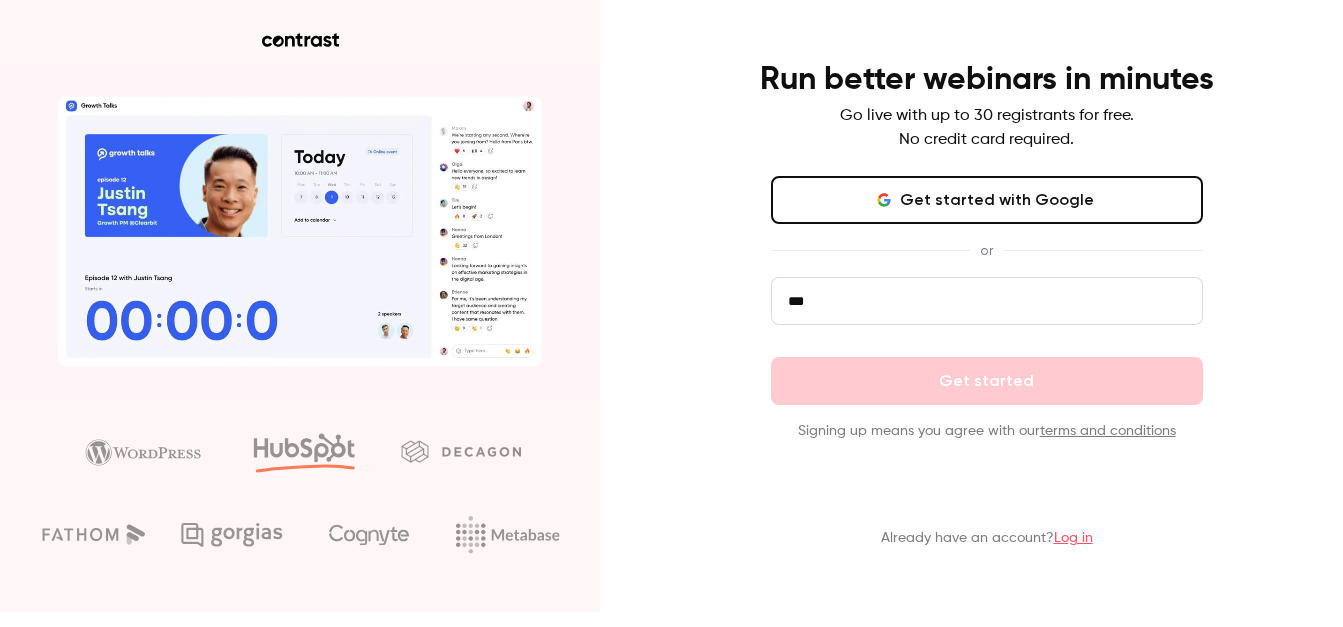 click on "***" at bounding box center (987, 301) 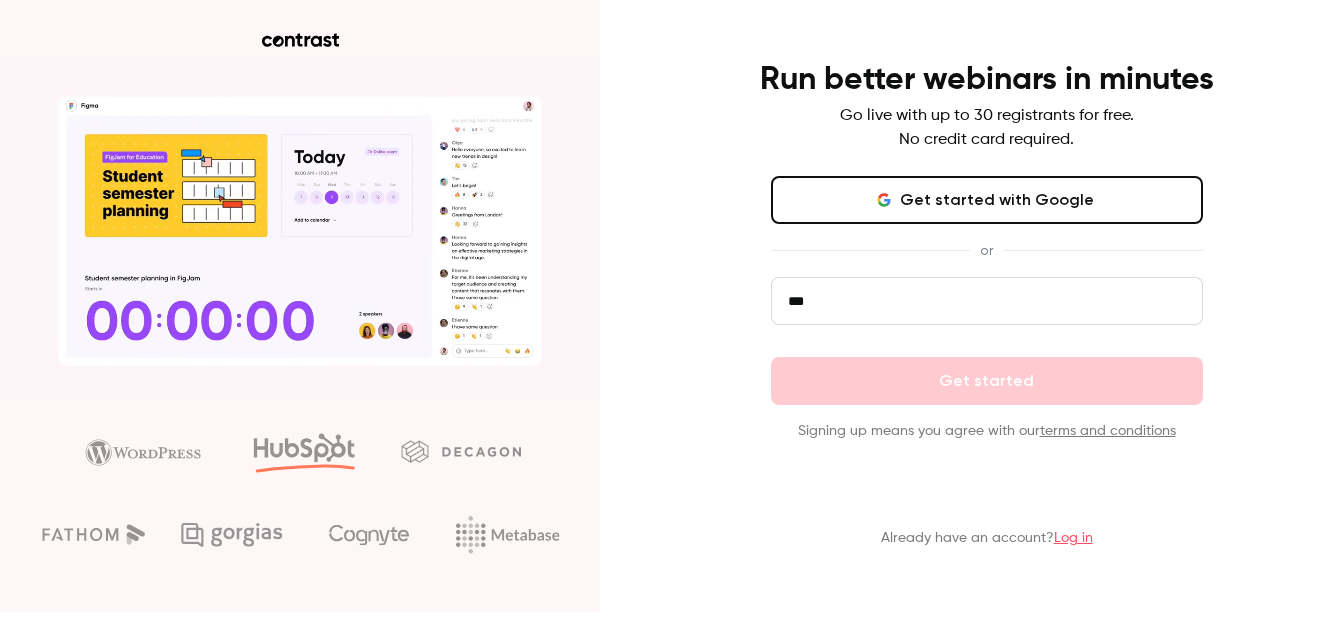 click on "***" at bounding box center [987, 301] 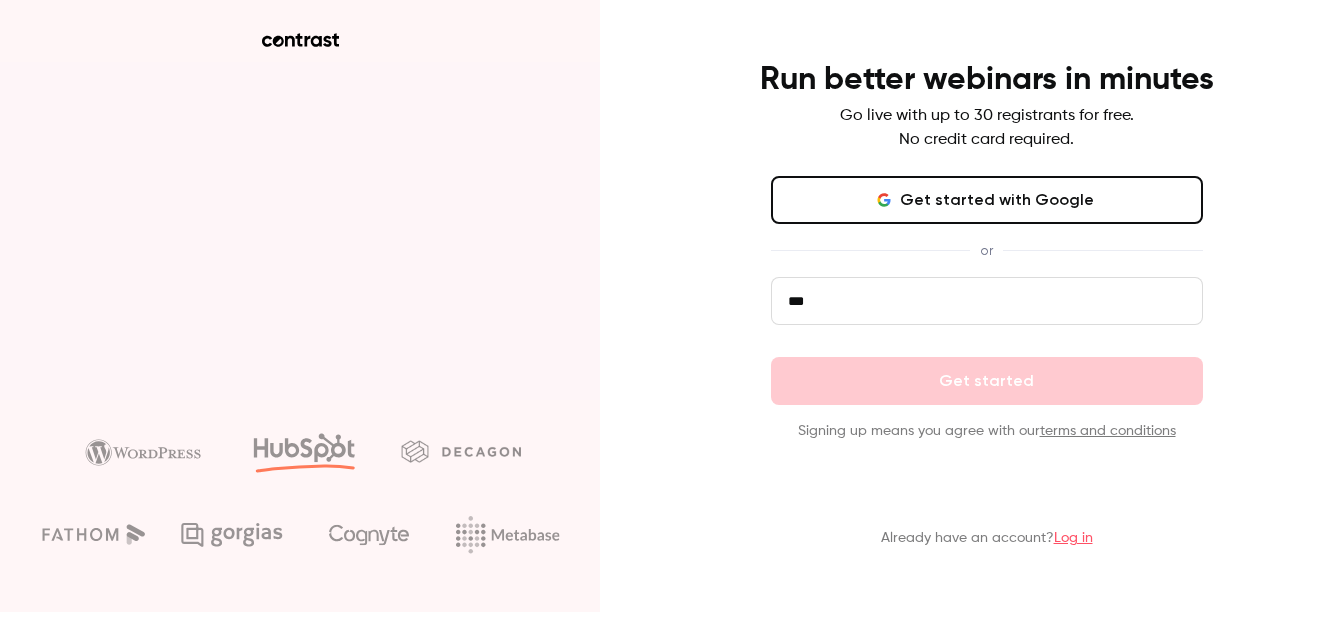 click on "***" at bounding box center [987, 301] 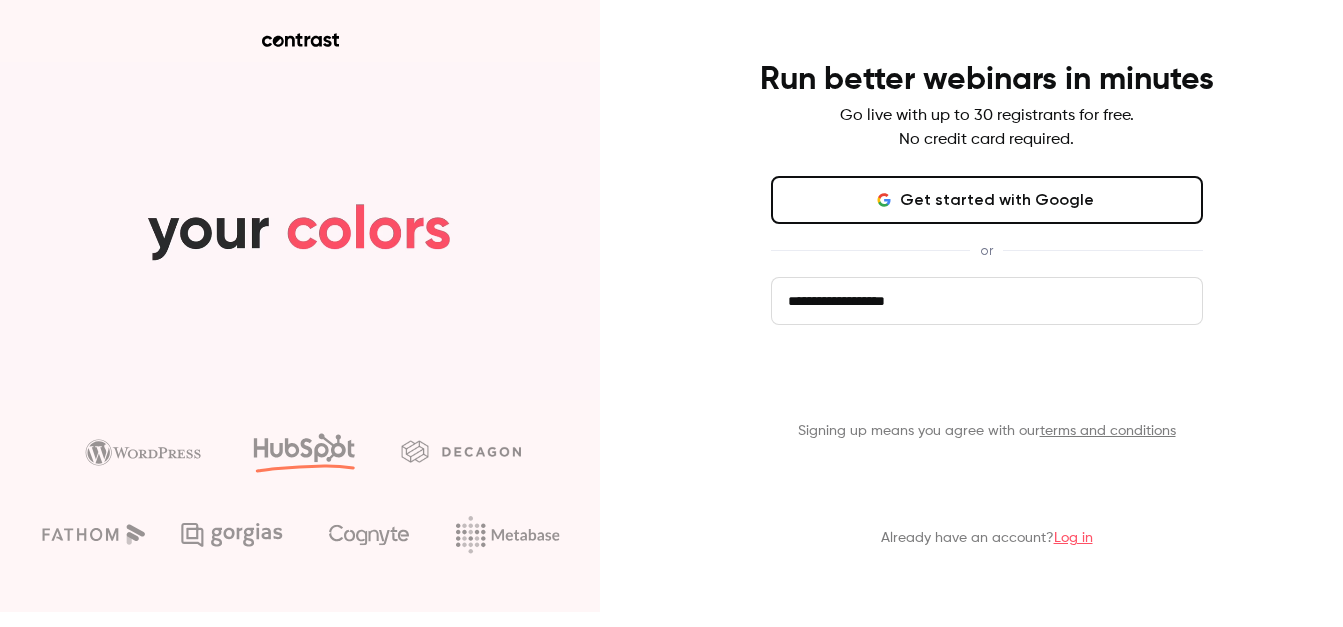 type on "**********" 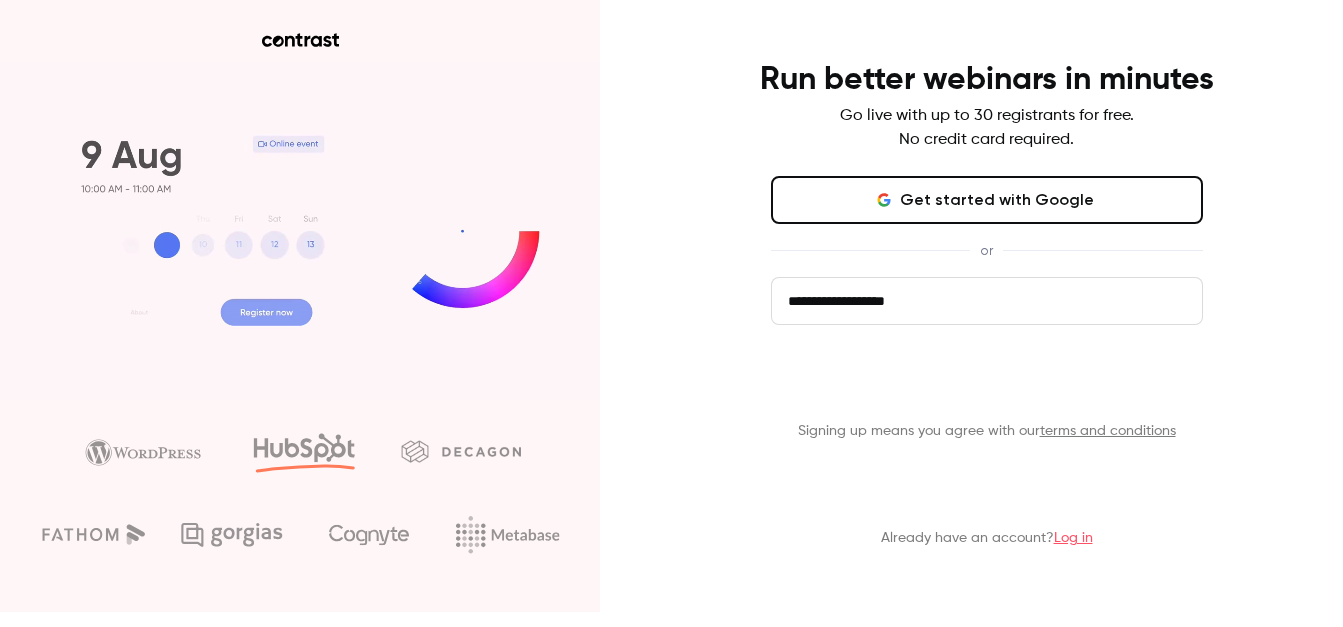 click on "Get started" at bounding box center (987, 381) 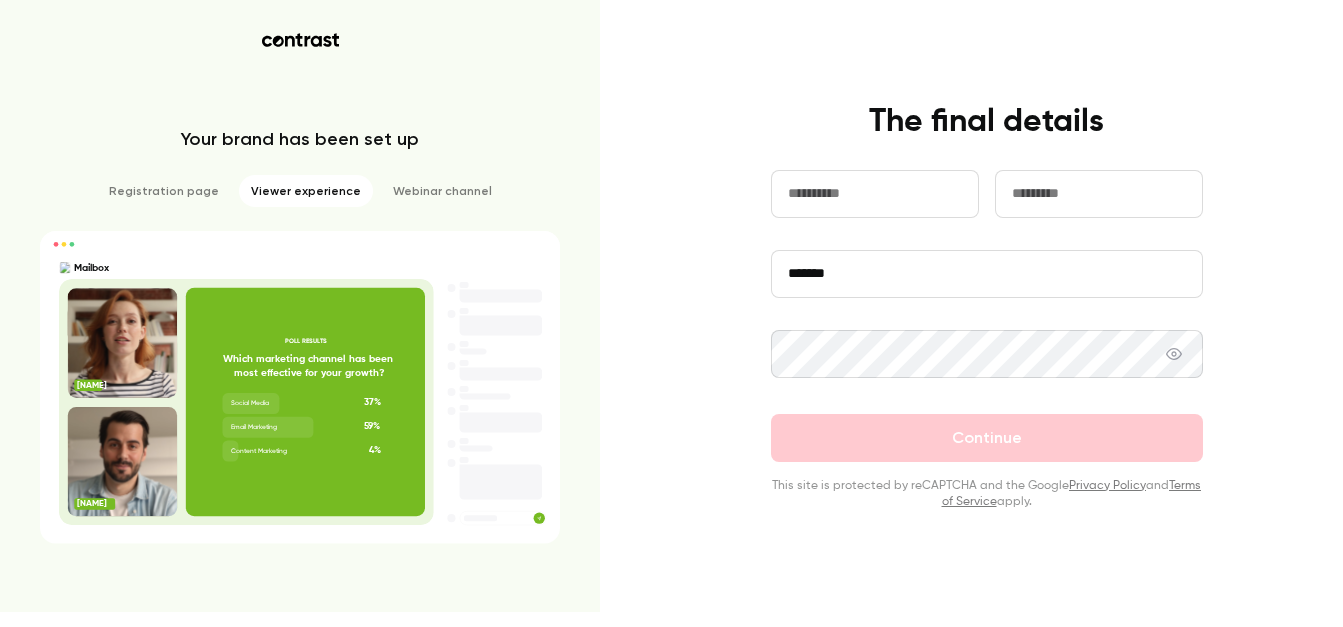 click at bounding box center (875, 194) 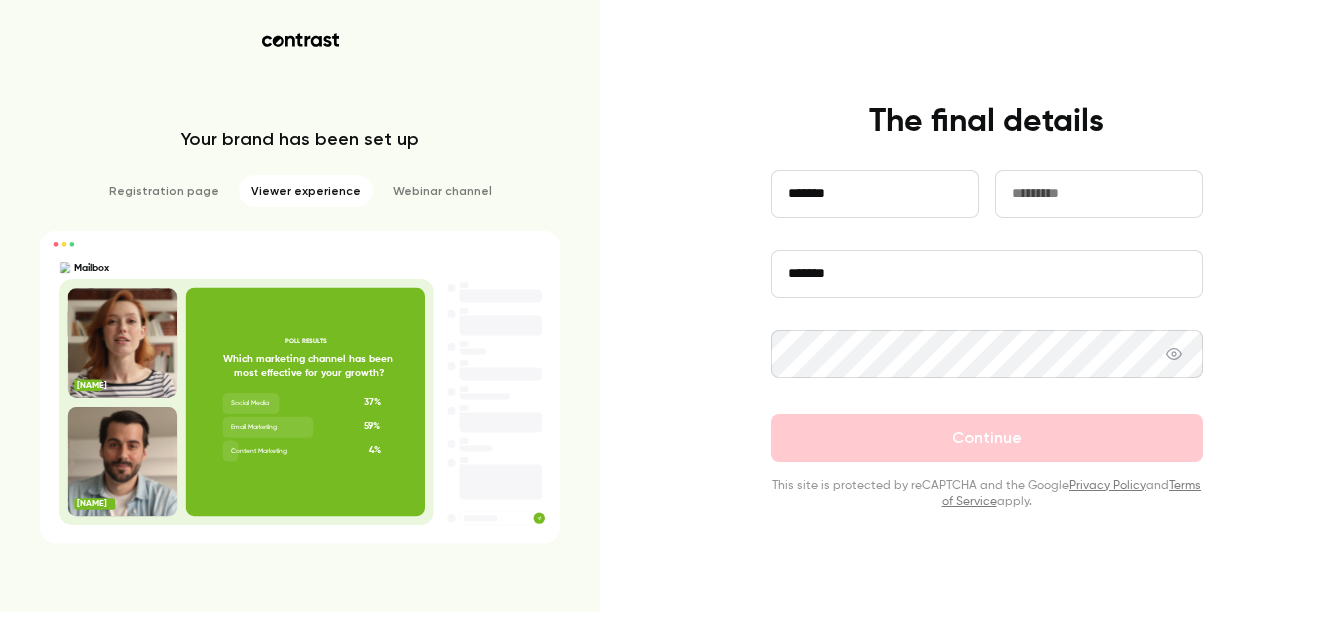 type on "******" 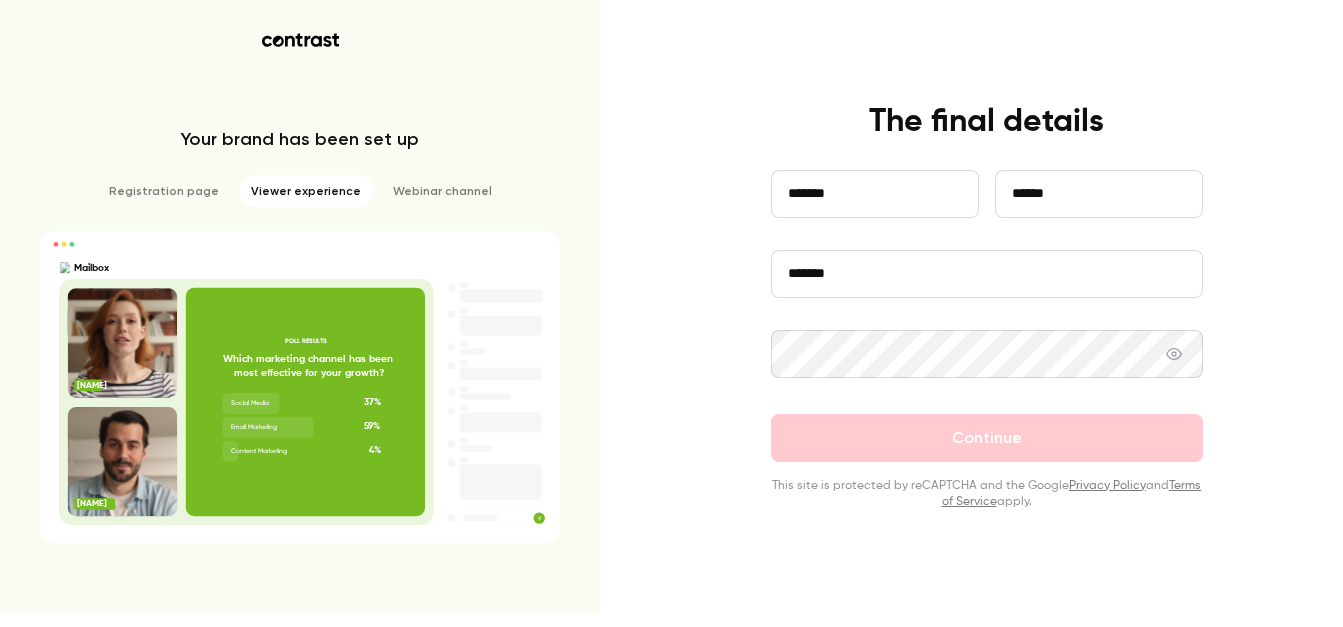type on "*****" 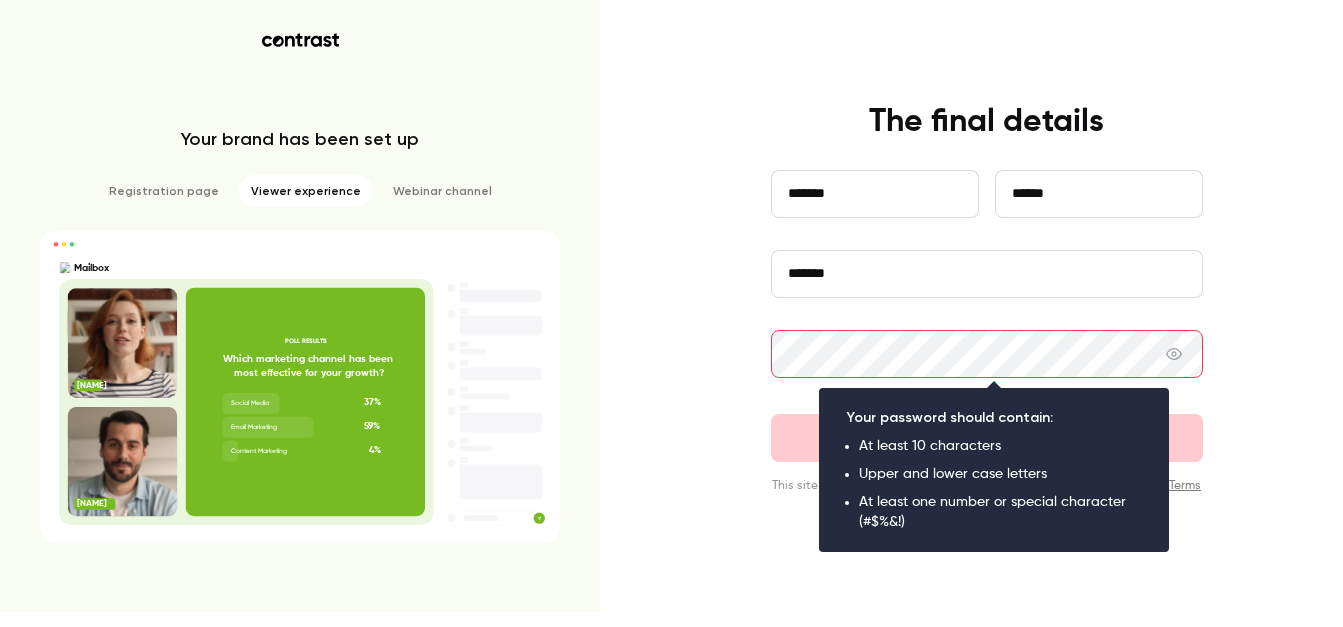scroll, scrollTop: 7, scrollLeft: 0, axis: vertical 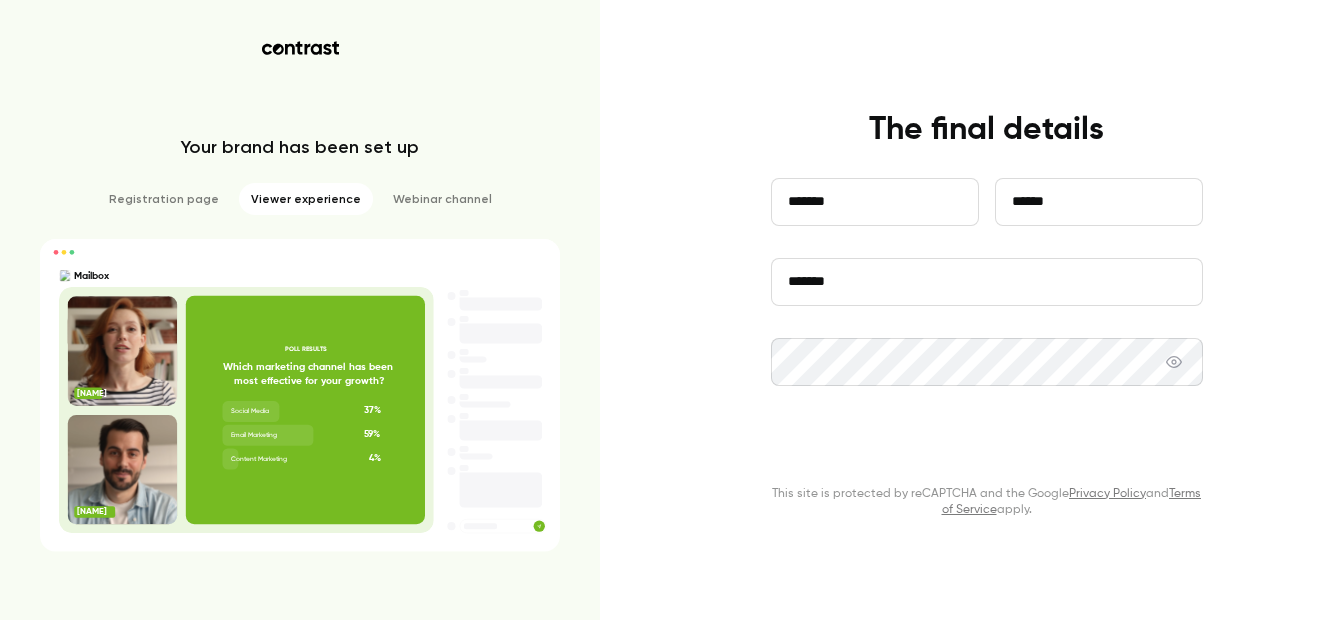 click on "Continue" at bounding box center [987, 446] 